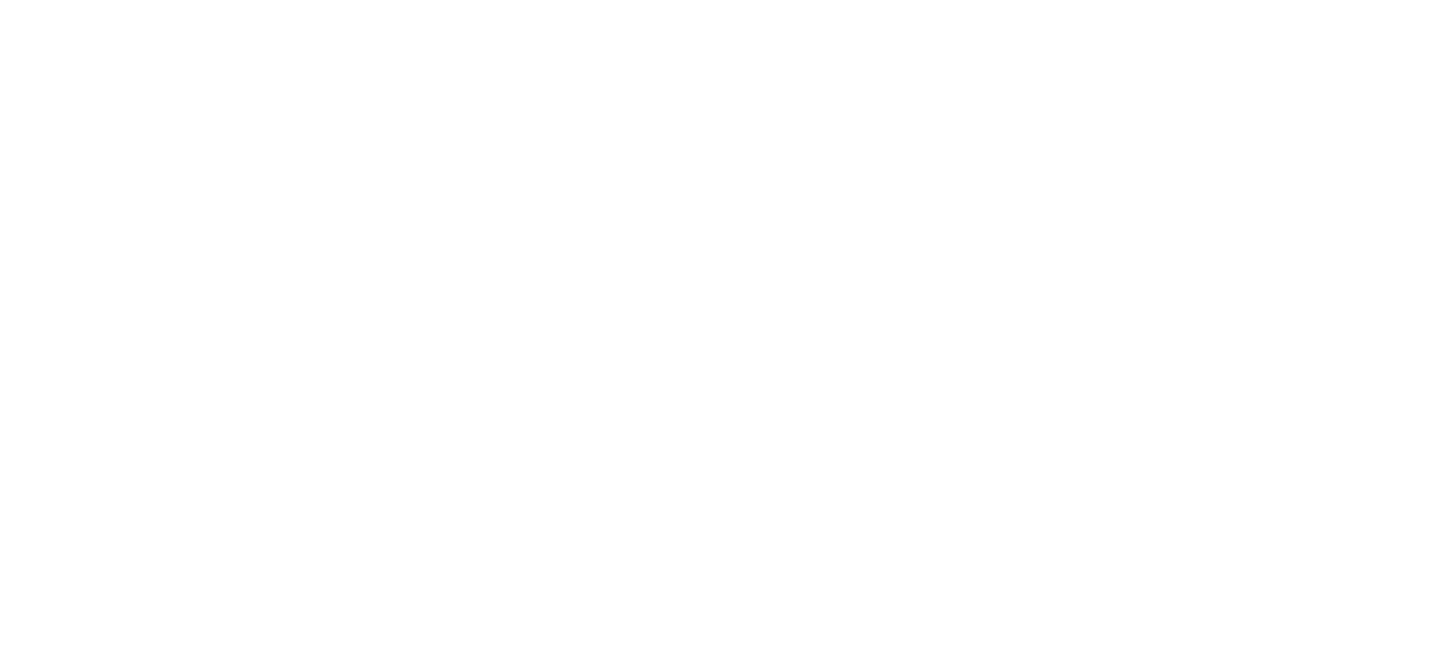 scroll, scrollTop: 0, scrollLeft: 0, axis: both 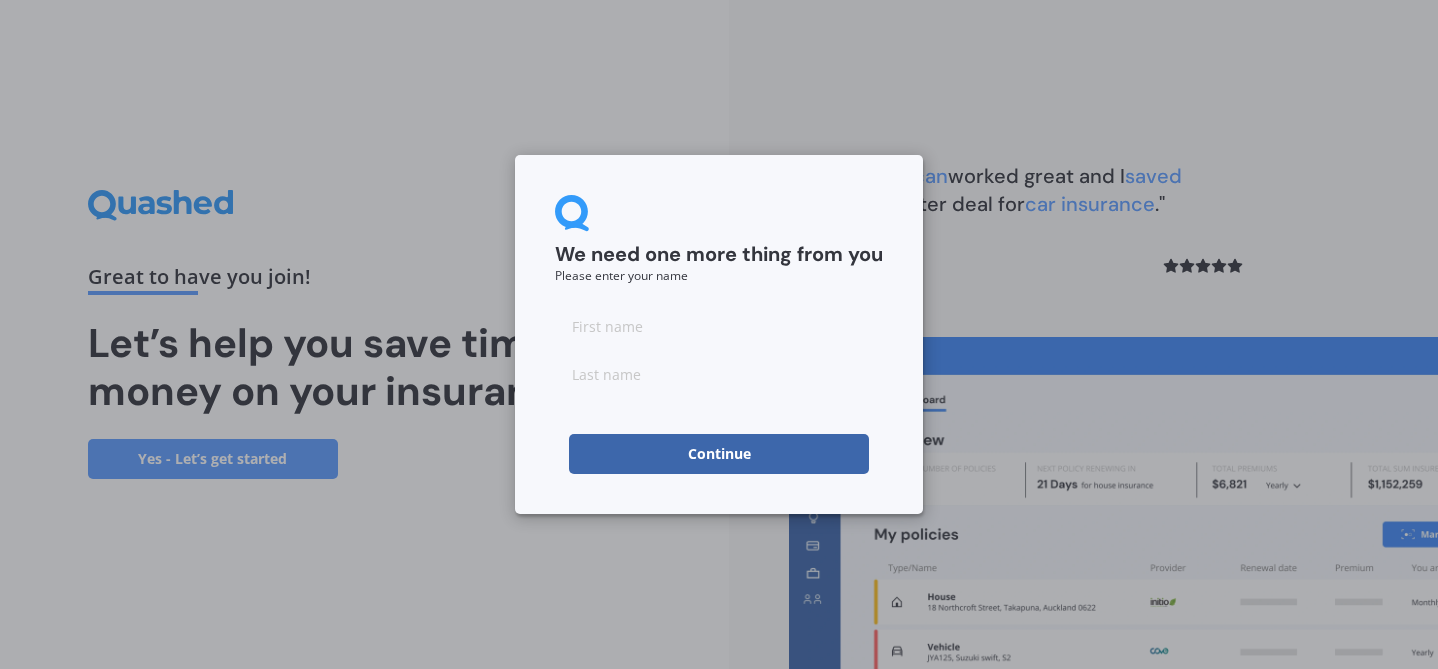 click at bounding box center [719, 326] 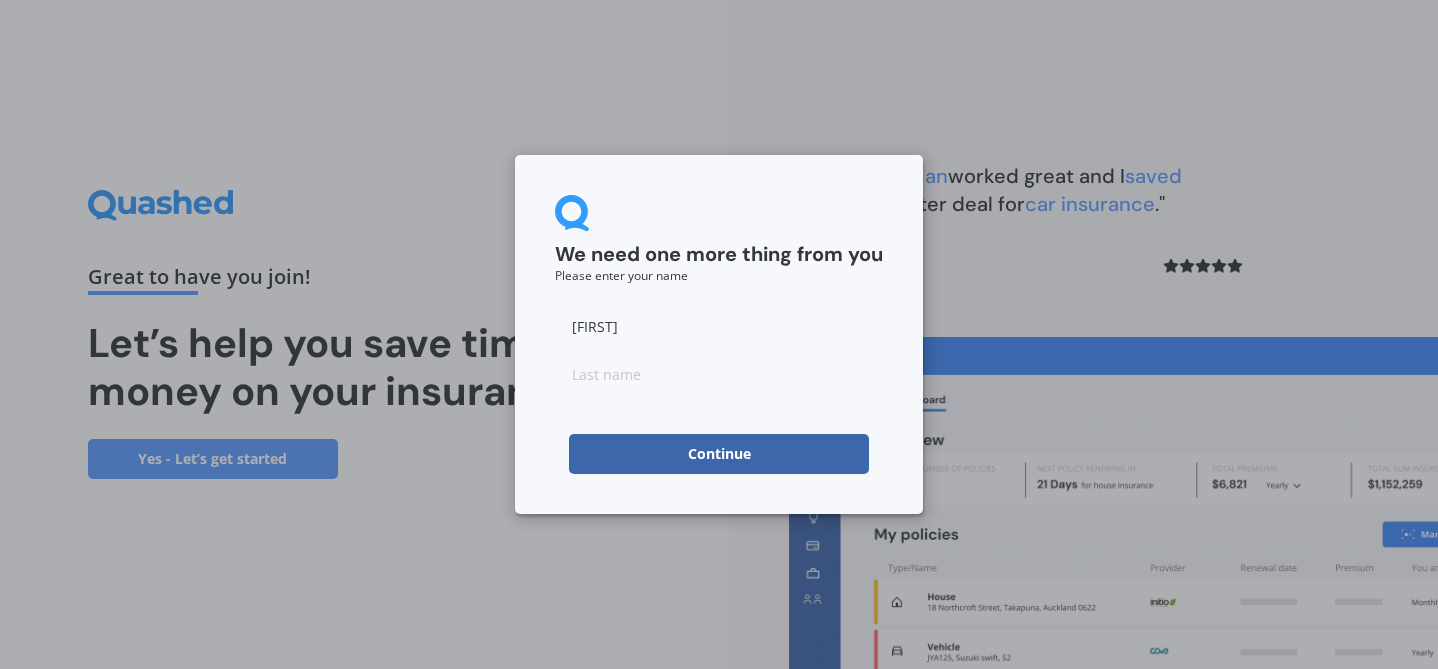 type on "[FIRST]" 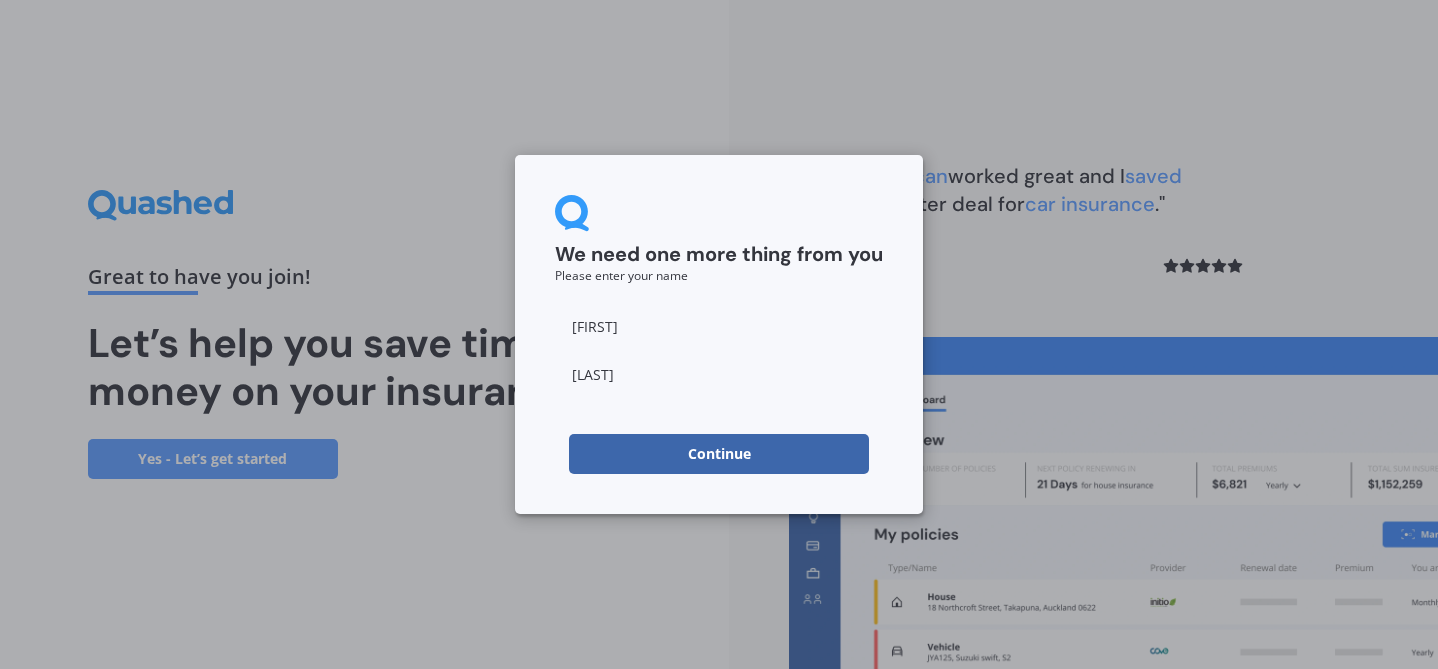 type on "[LAST]" 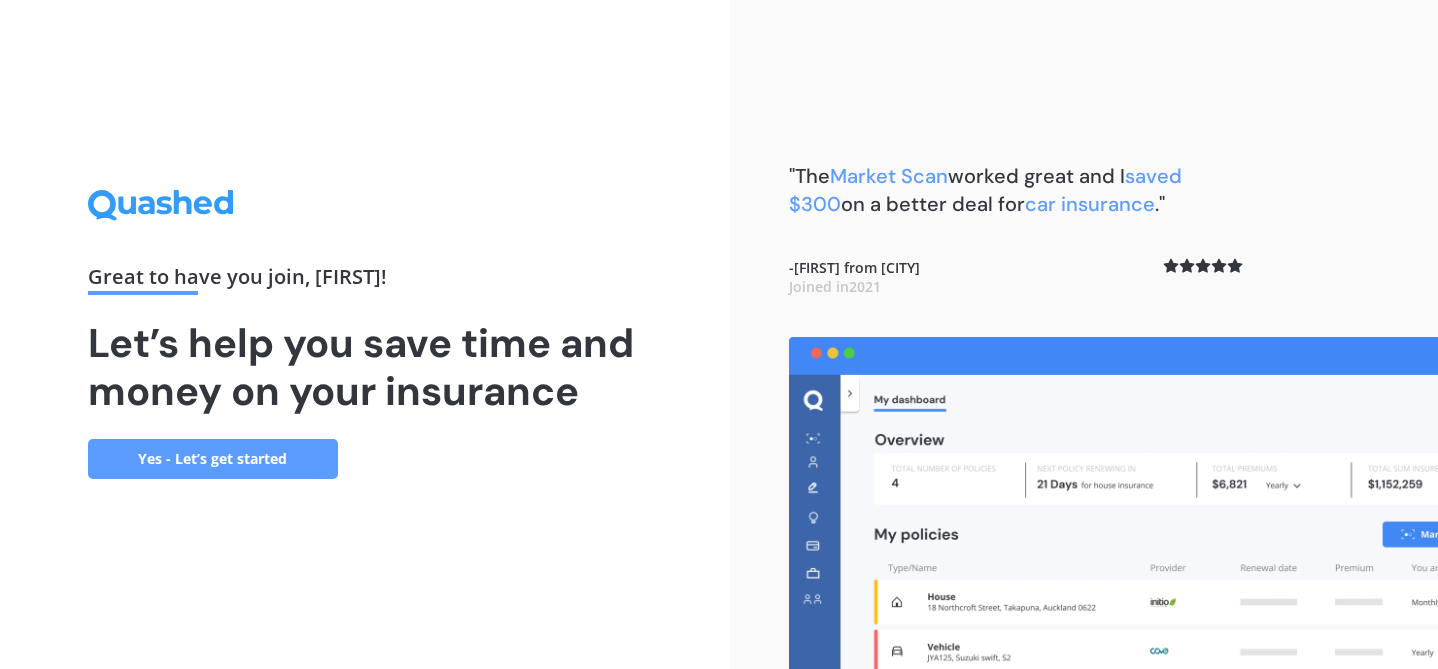click on "Yes - Let’s get started" at bounding box center (213, 459) 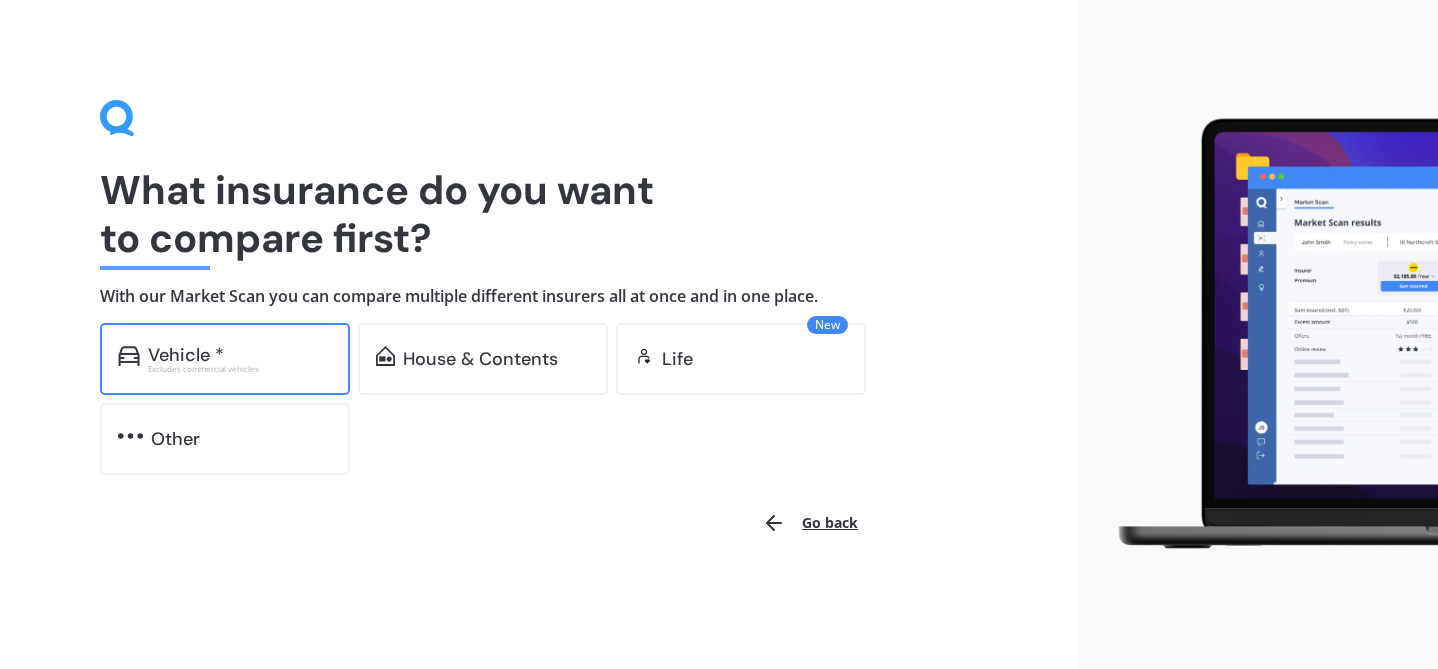 click on "Vehicle *" at bounding box center (240, 355) 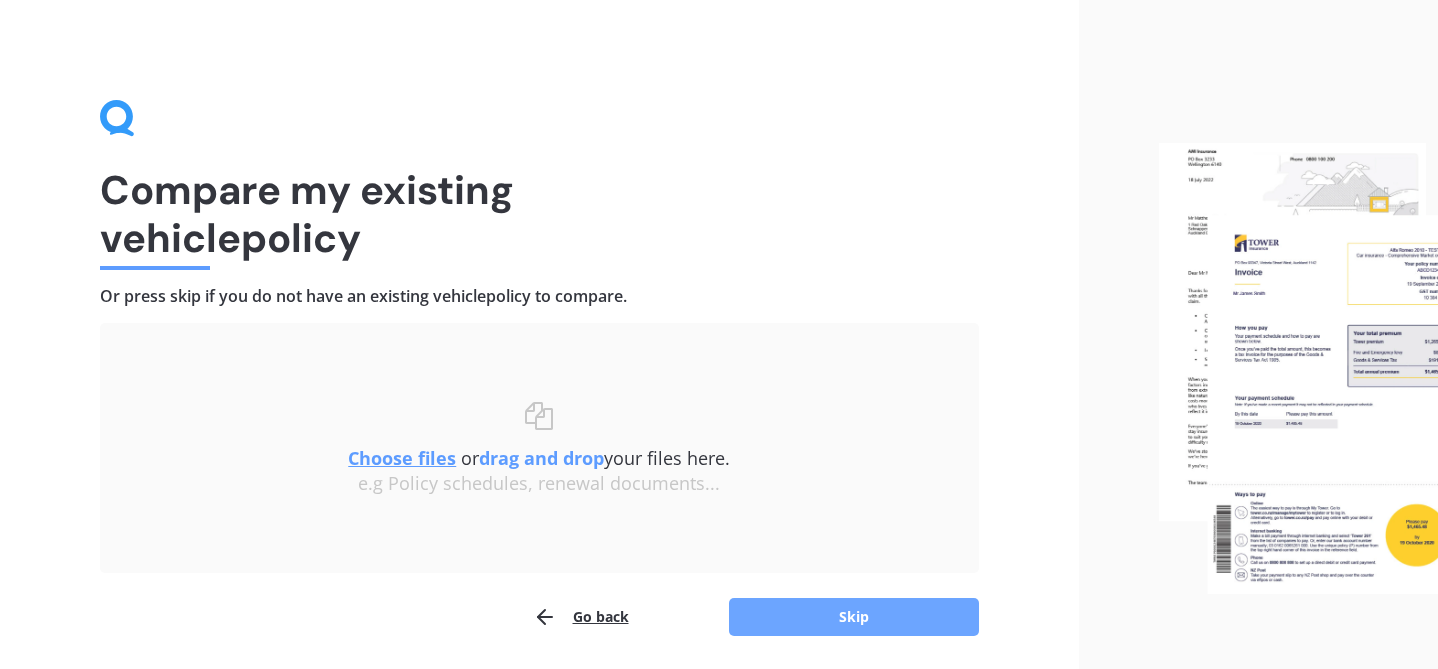 click on "Skip" at bounding box center [854, 617] 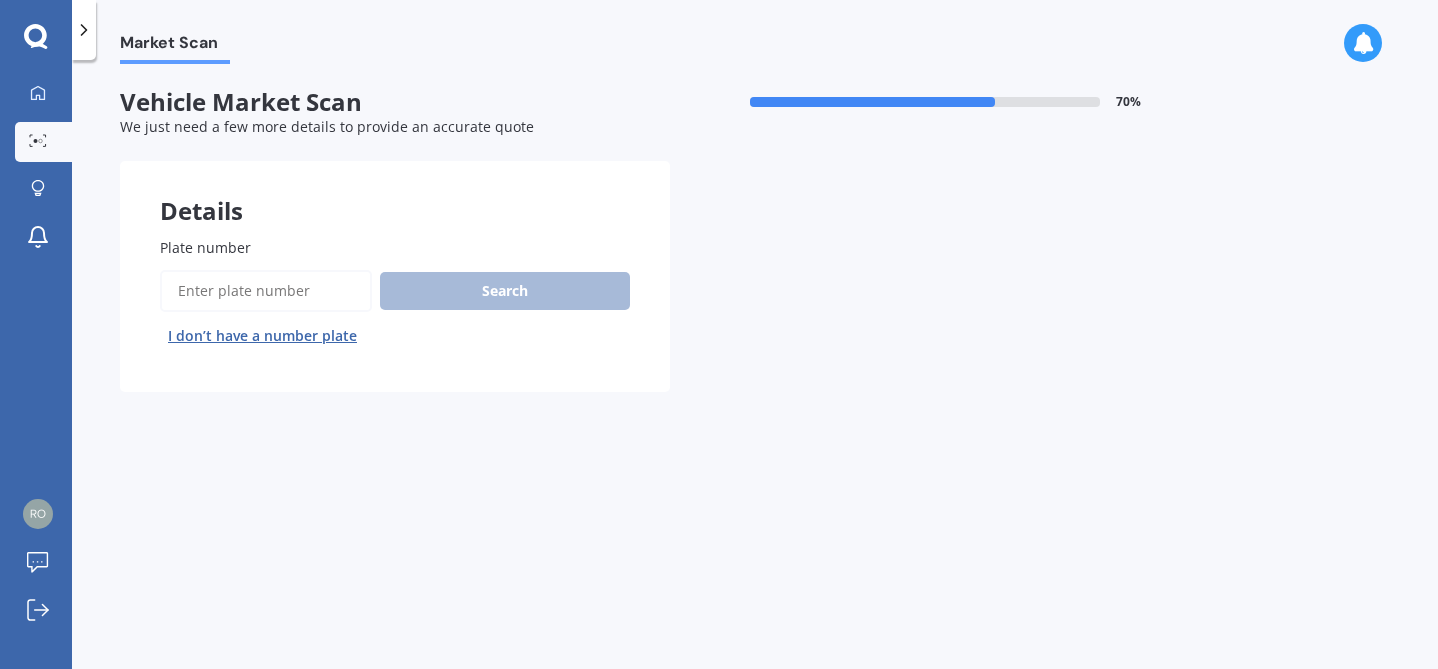 click on "Plate number" at bounding box center [266, 291] 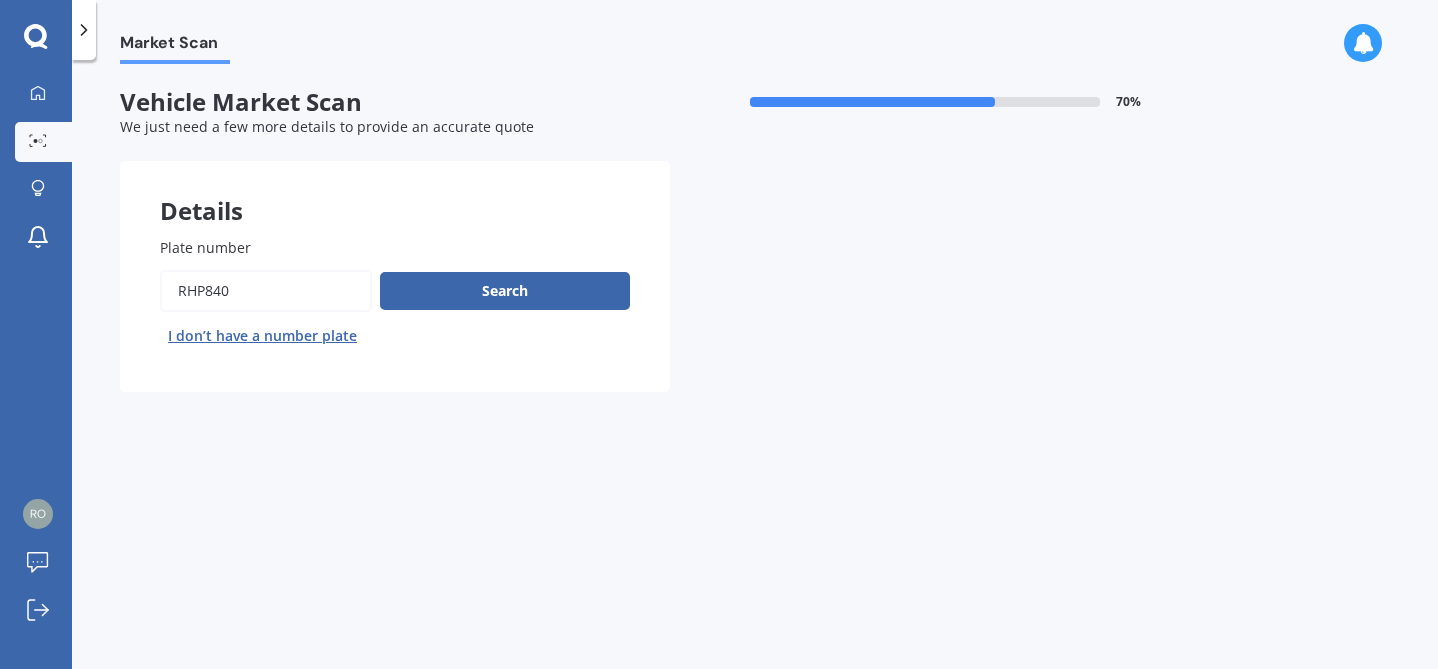 type on "RHP840" 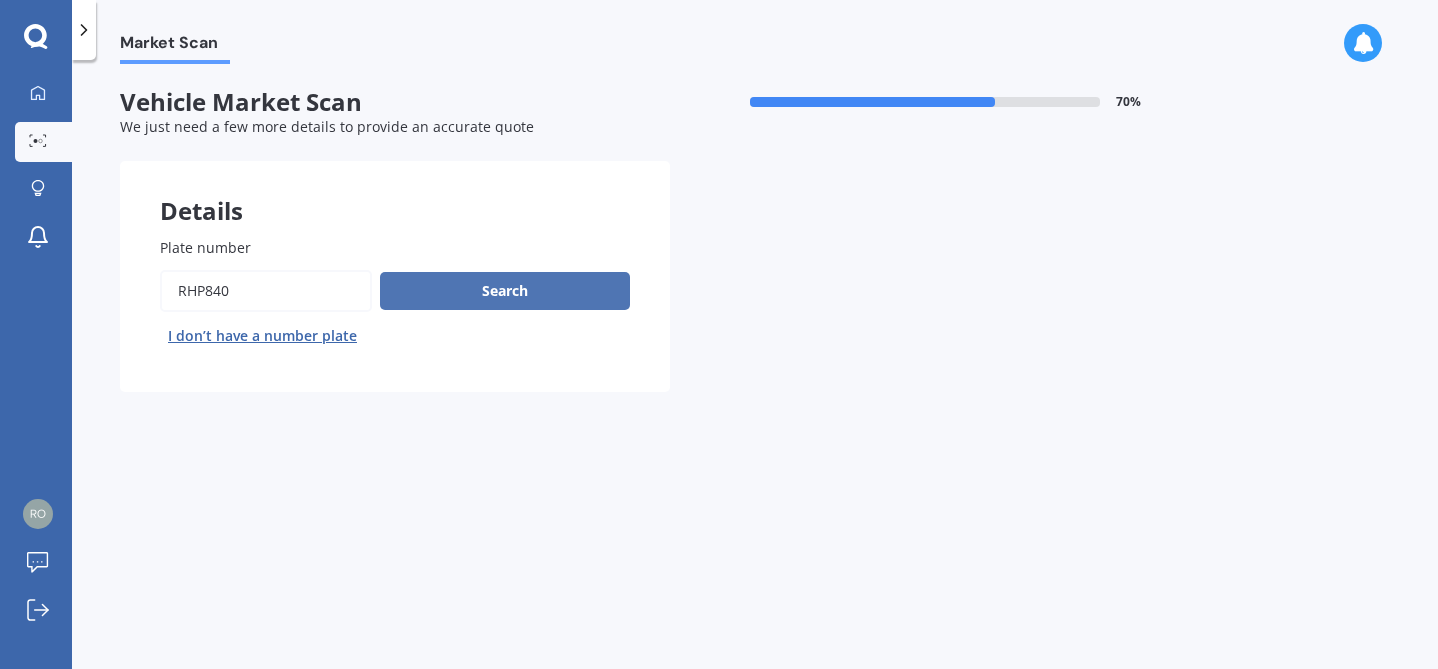 click on "Search" at bounding box center (505, 291) 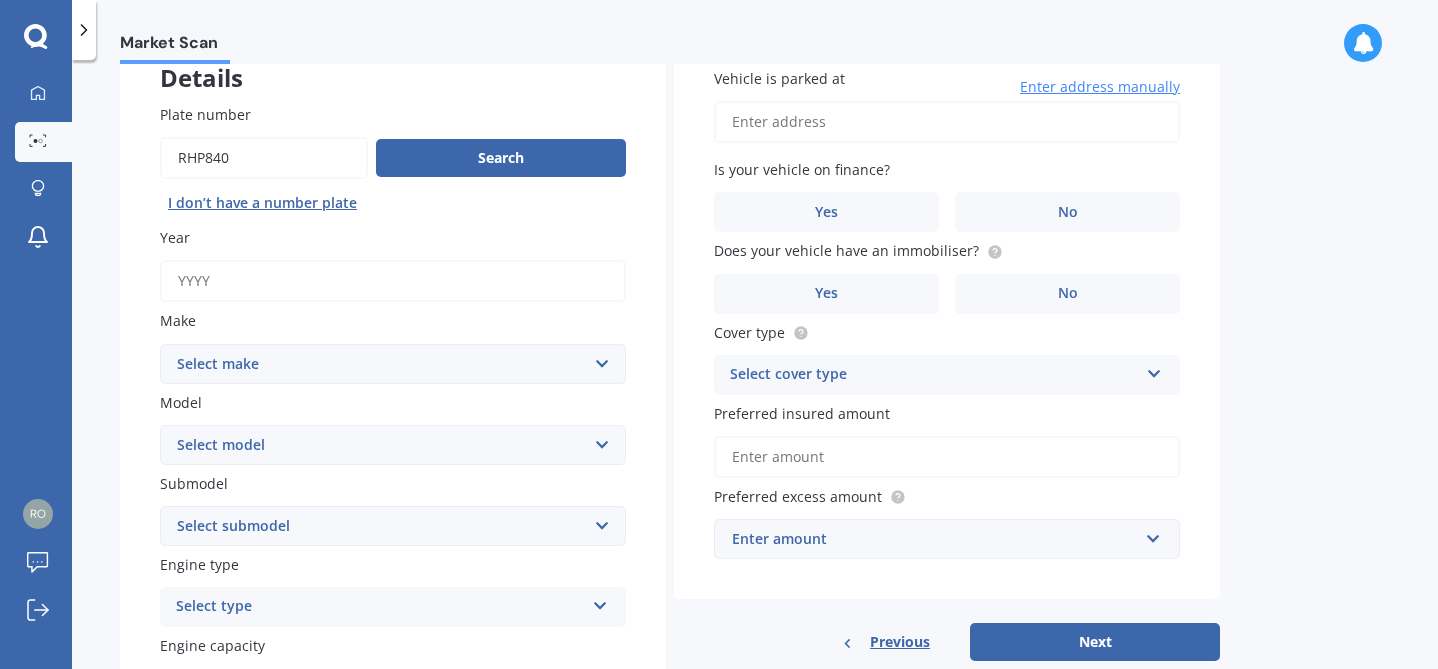 scroll, scrollTop: 132, scrollLeft: 0, axis: vertical 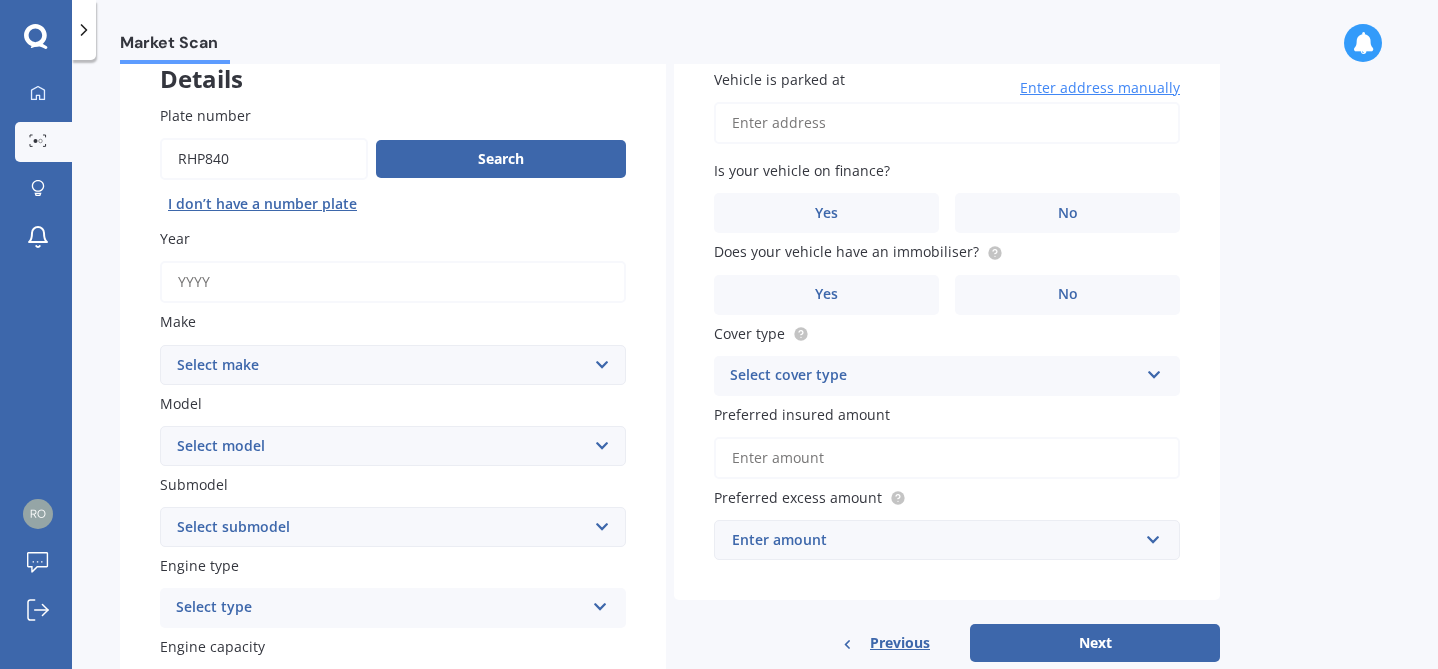 click on "Year" at bounding box center (393, 282) 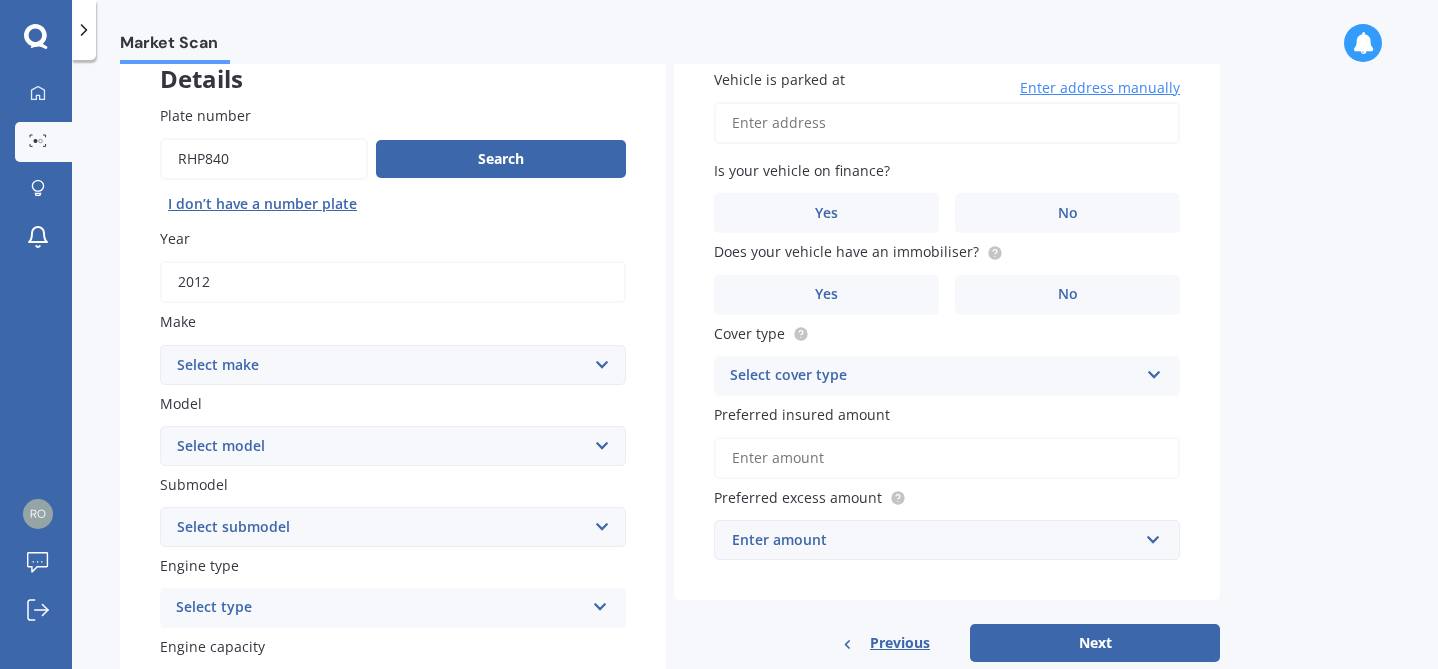 type on "2012" 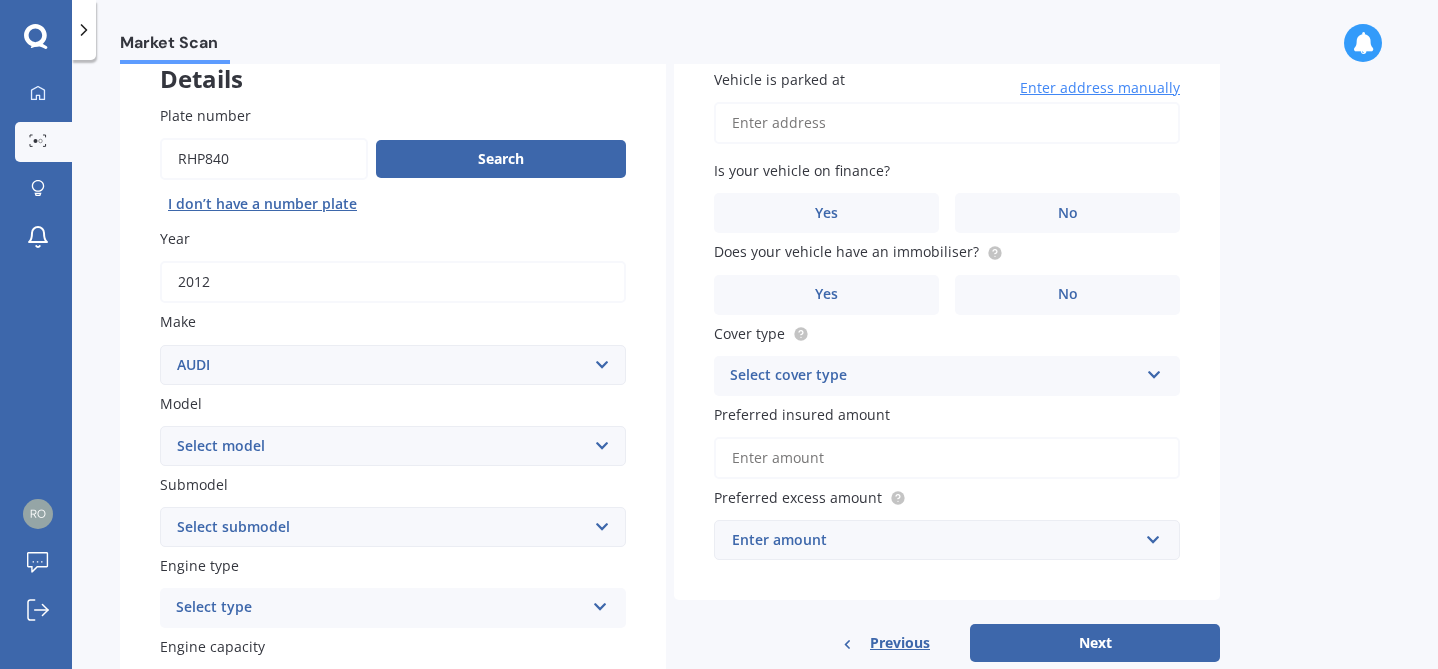 click on "Select make AC ALFA ROMEO ASTON MARTIN AUDI AUSTIN BEDFORD Bentley BMW BYD CADILLAC CAN-AM CHERY CHEVROLET CHRYSLER Citroen CRUISEAIR CUPRA DAEWOO DAIHATSU DAIMLER DAMON DIAHATSU DODGE EXOCET FACTORY FIVE FERRARI FIAT Fiord FLEETWOOD FORD FOTON FRASER GEELY GENESIS GEORGIE BOY GMC GREAT WALL GWM HAVAL HILLMAN HINO HOLDEN HOLIDAY RAMBLER HONDA HUMMER HYUNDAI INFINITI ISUZU IVECO JAC JAECOO JAGUAR JEEP KGM KIA LADA LAMBORGHINI LANCIA LANDROVER LDV LEAPMOTOR LEXUS LINCOLN LOTUS LUNAR M.G M.G. MAHINDRA MASERATI MAZDA MCLAREN MERCEDES AMG Mercedes Benz MERCEDES-AMG MERCURY MINI Mitsubishi MORGAN MORRIS NEWMAR Nissan OMODA OPEL OXFORD PEUGEOT Plymouth Polestar PONTIAC PORSCHE PROTON RAM Range Rover [FIRST] RENAULT ROLLS ROYCE ROVER SAAB SATURN SEAT SHELBY SKODA SMART SSANGYONG SUBARU SUZUKI TATA TESLA TIFFIN Toyota TRIUMPH TVR Vauxhall VOLKSWAGEN VOLVO WESTFIELD WINNEBAGO ZX" at bounding box center [393, 365] 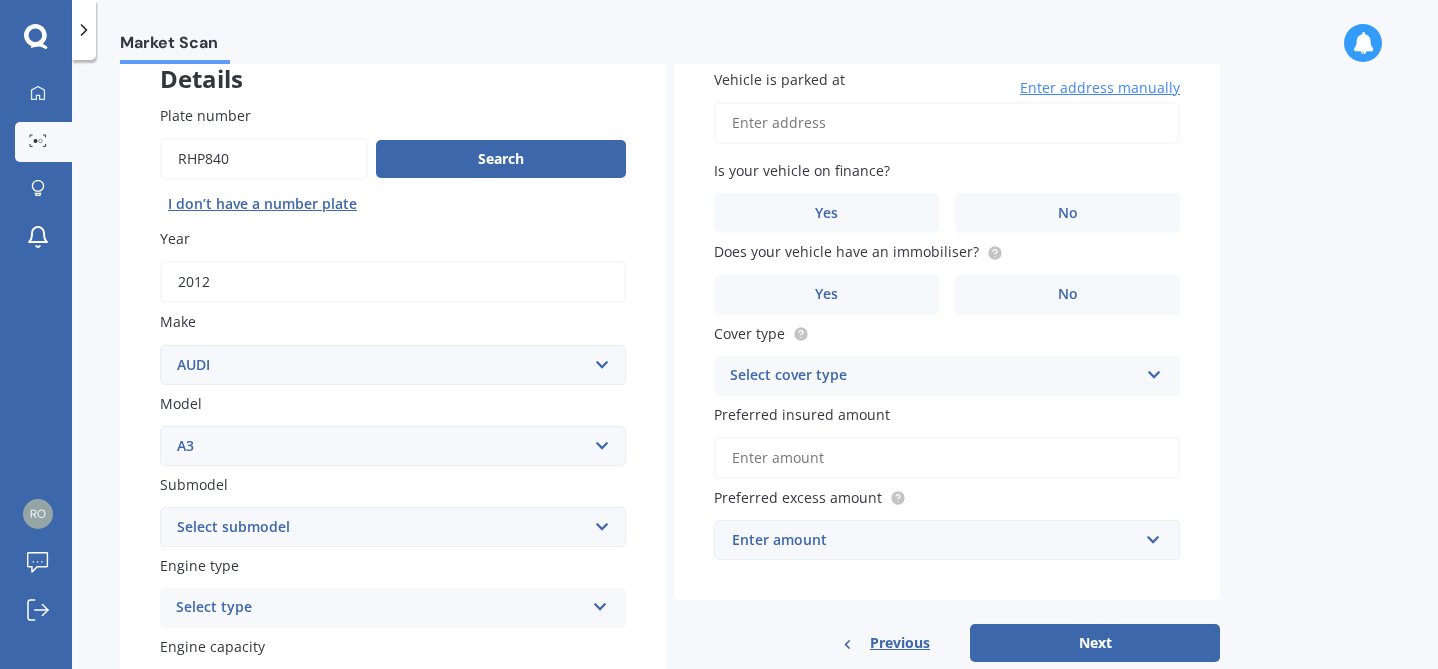 click on "Select model 100 200T 80 90 A1 A3 A4 A4 All Road 4WD A5 A6 A7 A8 Allroad Cabriolet Coupe E-TRON Q2 Q3 Q5 Q7 Q8 Quattro R8 RS Q3 RS2 RS3 RS4 RS5 RS6 RS7 RSQ8 S1 S2 S3 S4 S4 Cabriolet S5 S6 S7 S8 SQ2 SQ5 SQ5NZ SQ7 TT" at bounding box center [393, 446] 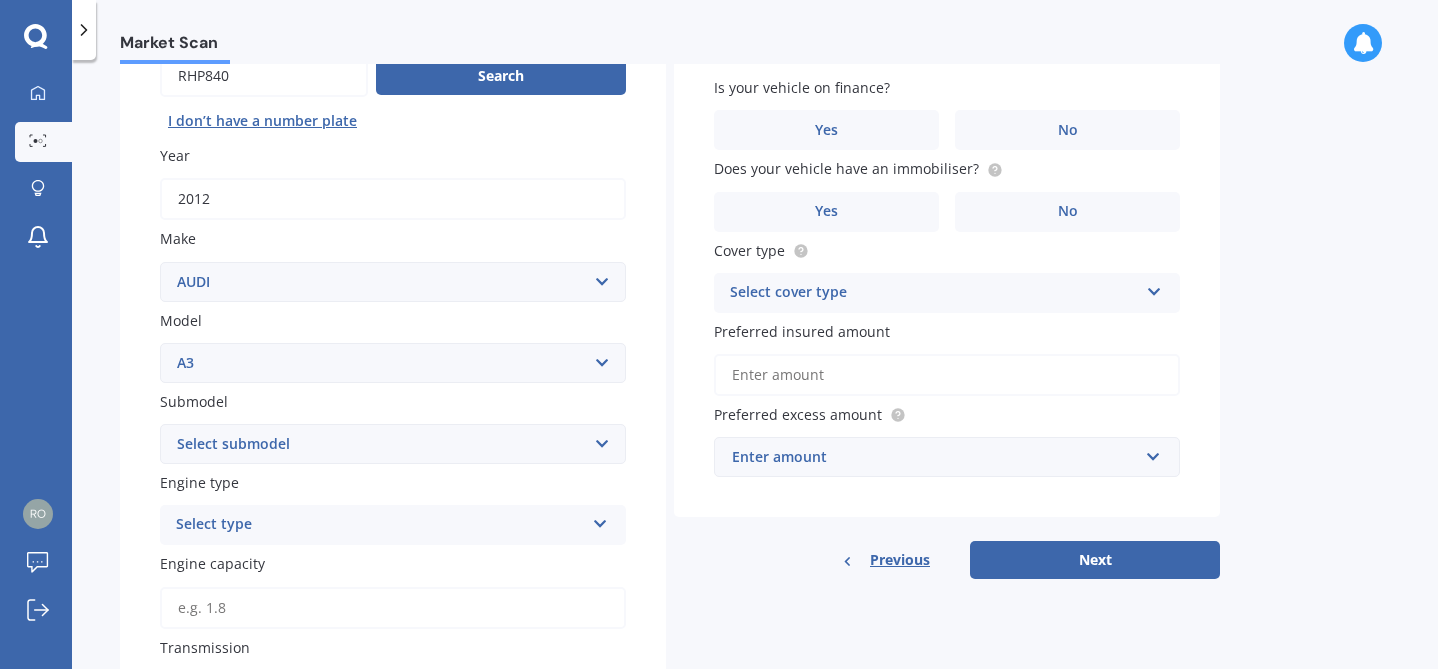 scroll, scrollTop: 216, scrollLeft: 0, axis: vertical 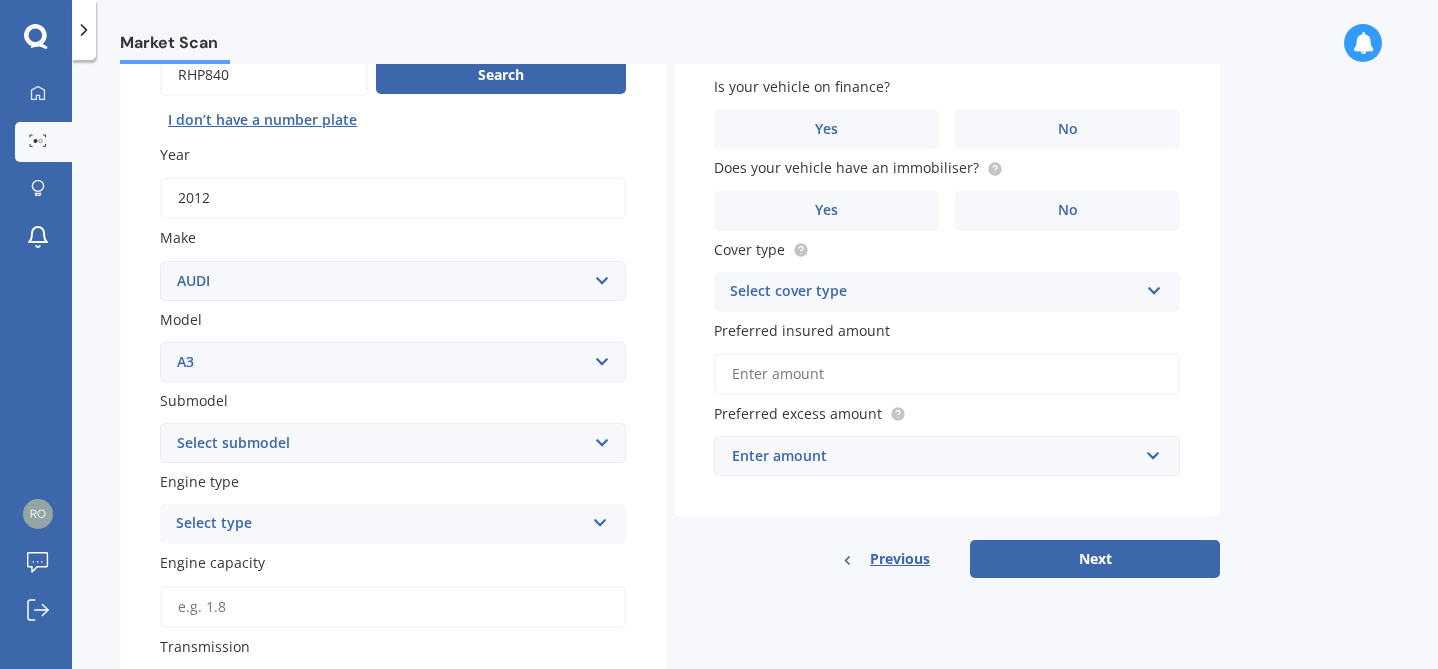 click on "Select submodel (All other) 1.4 TFSI 1.6 1.8 Non Turbo 1.8 Turbo 2.0 FSI 2.0 TDI 2.0T FSI 3.2 V6 quattro Cabriolet 1.8T e-Tron RS3 RS4 Sportback e-tron Hybrid TSSI turbo" at bounding box center (393, 443) 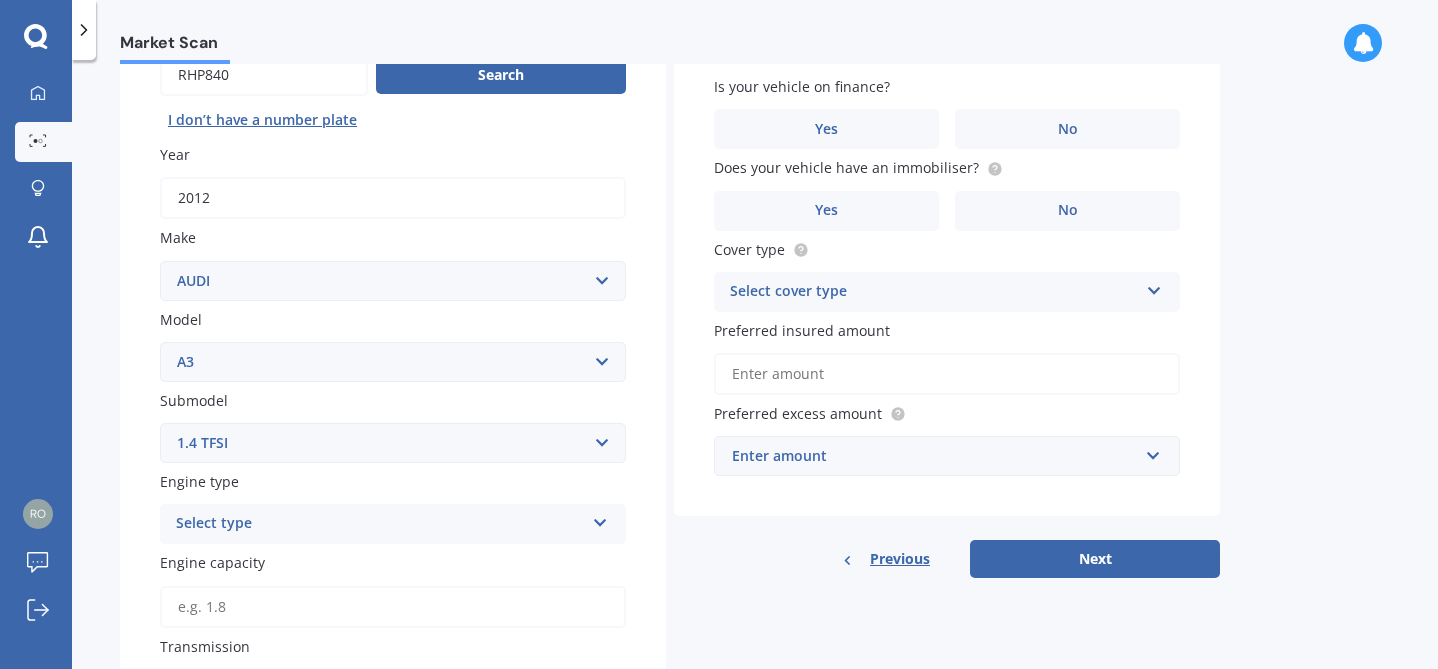 click on "Select submodel (All other) 1.4 TFSI 1.6 1.8 Non Turbo 1.8 Turbo 2.0 FSI 2.0 TDI 2.0T FSI 3.2 V6 quattro Cabriolet 1.8T e-Tron RS3 RS4 Sportback e-tron Hybrid TSSI turbo" at bounding box center [393, 443] 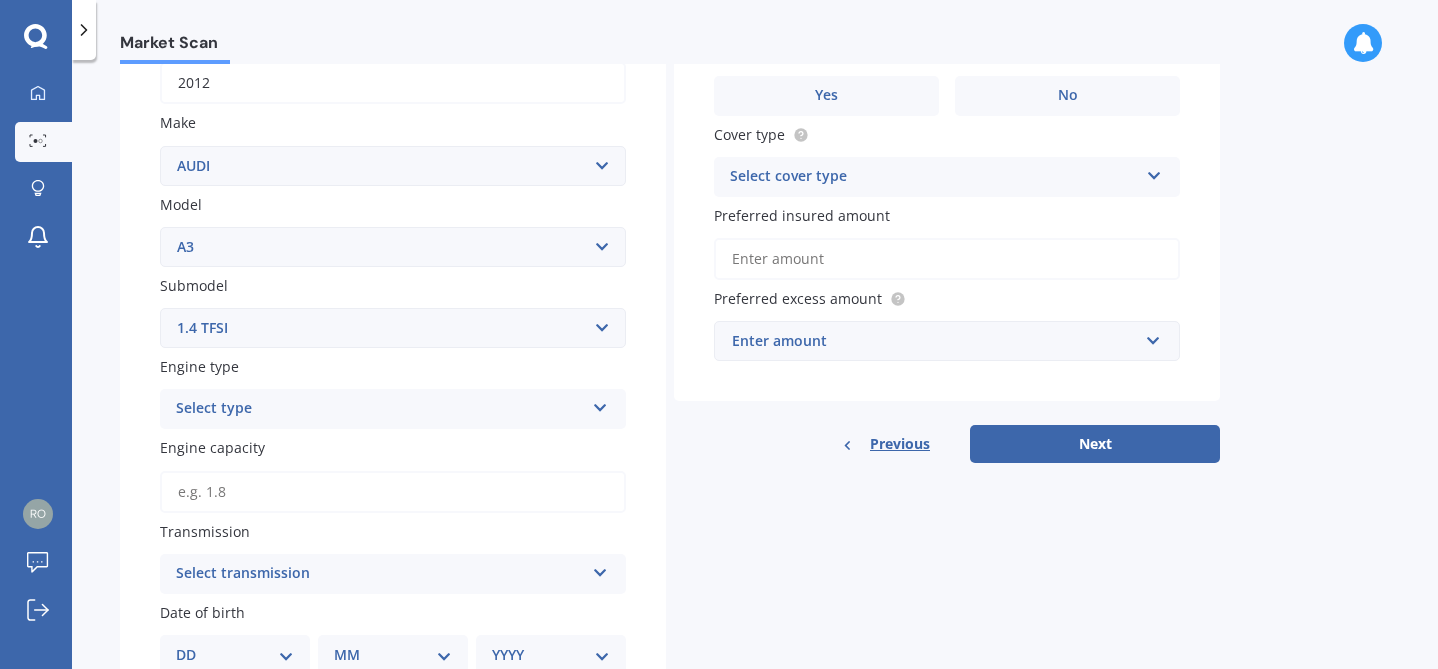 scroll, scrollTop: 335, scrollLeft: 0, axis: vertical 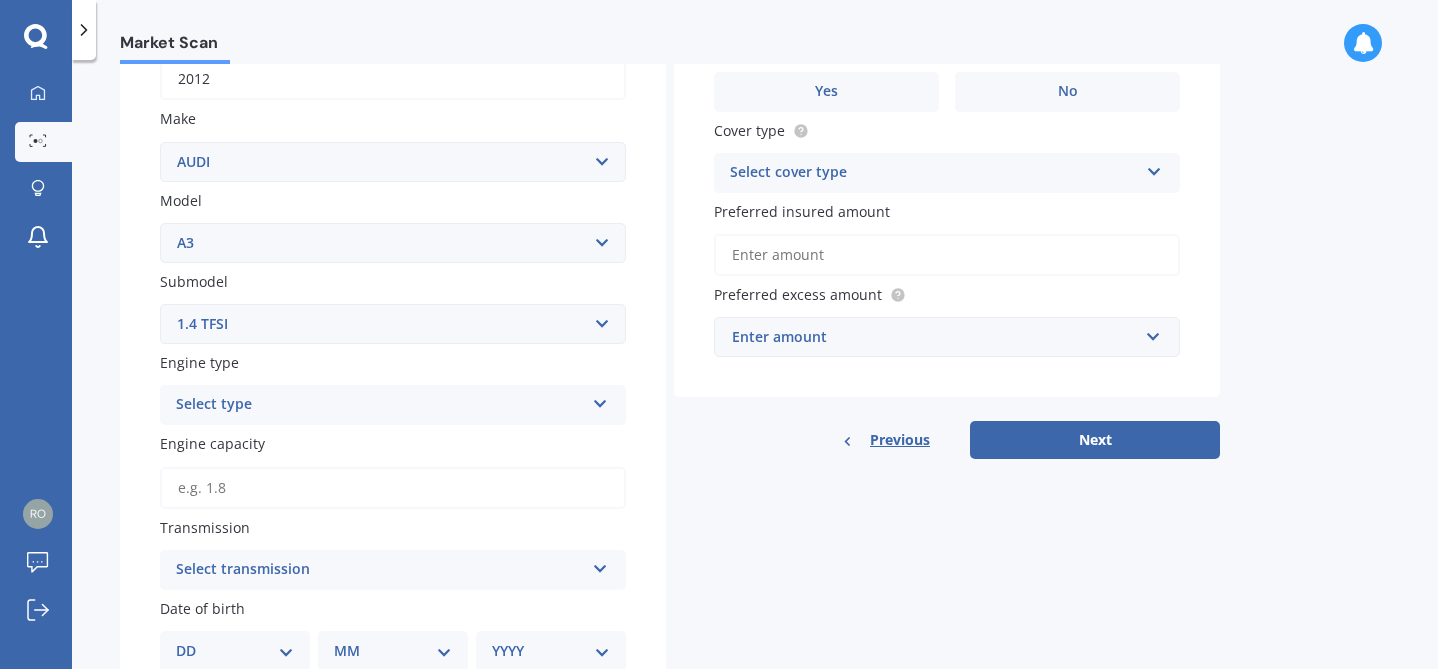 click on "Select type" at bounding box center [380, 405] 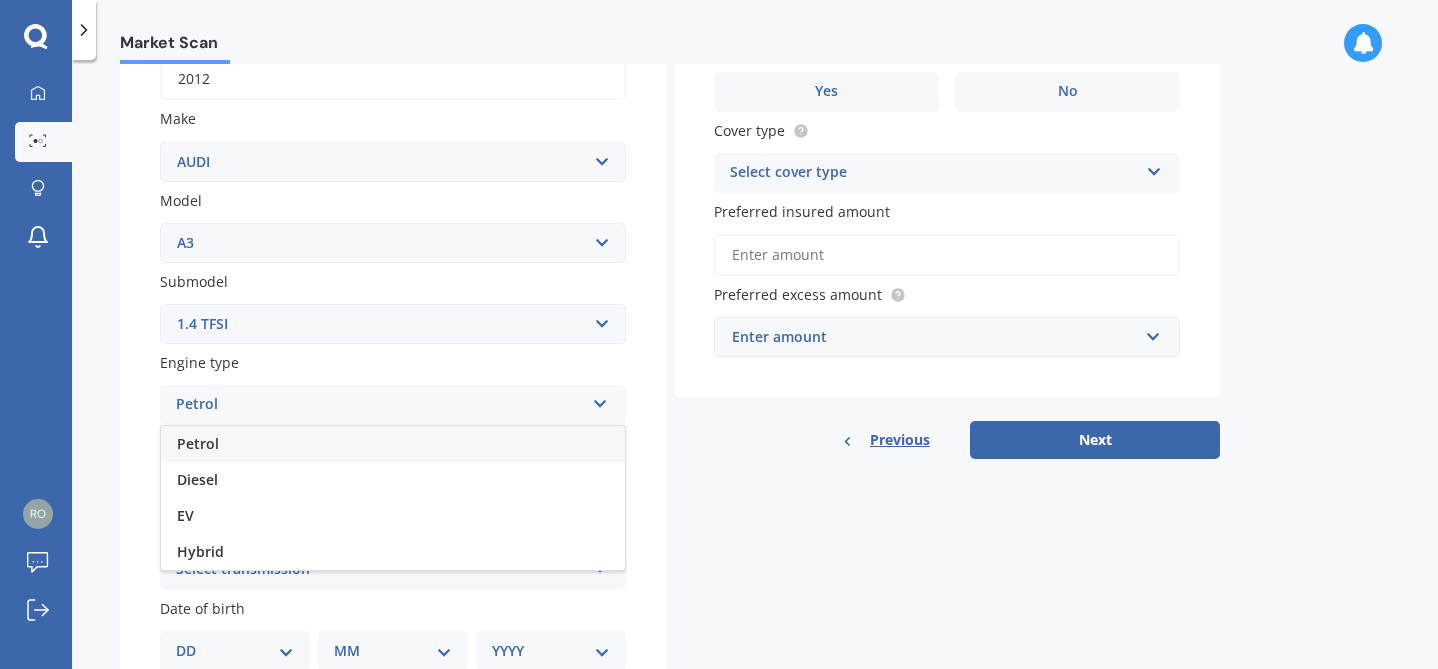 click on "Petrol" at bounding box center (393, 444) 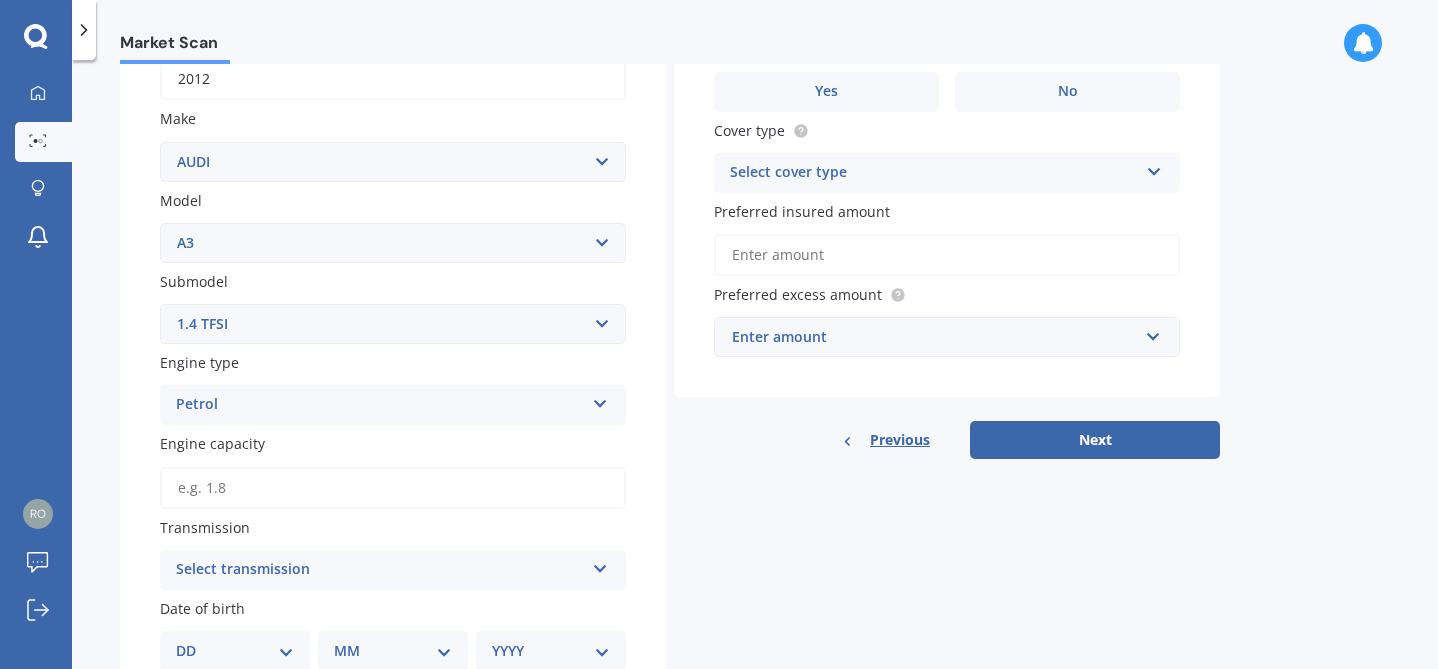 scroll, scrollTop: 438, scrollLeft: 0, axis: vertical 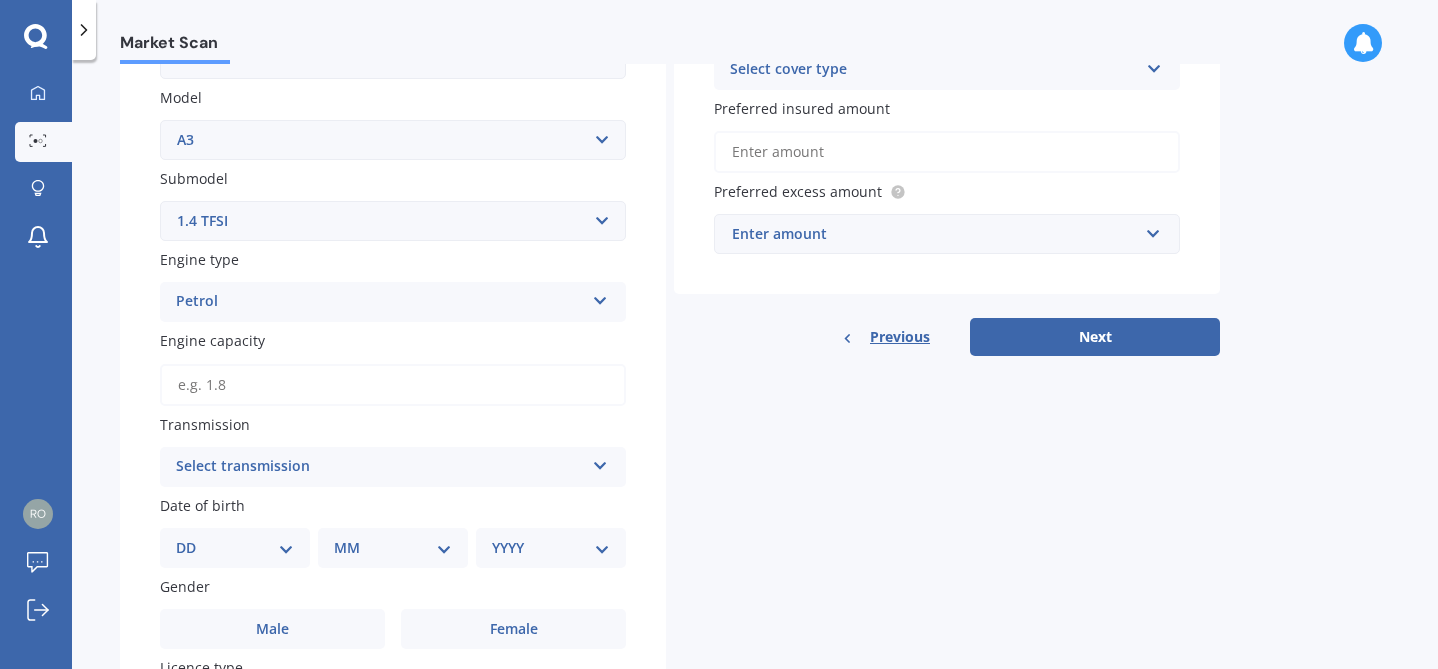 click on "Engine capacity" at bounding box center (393, 385) 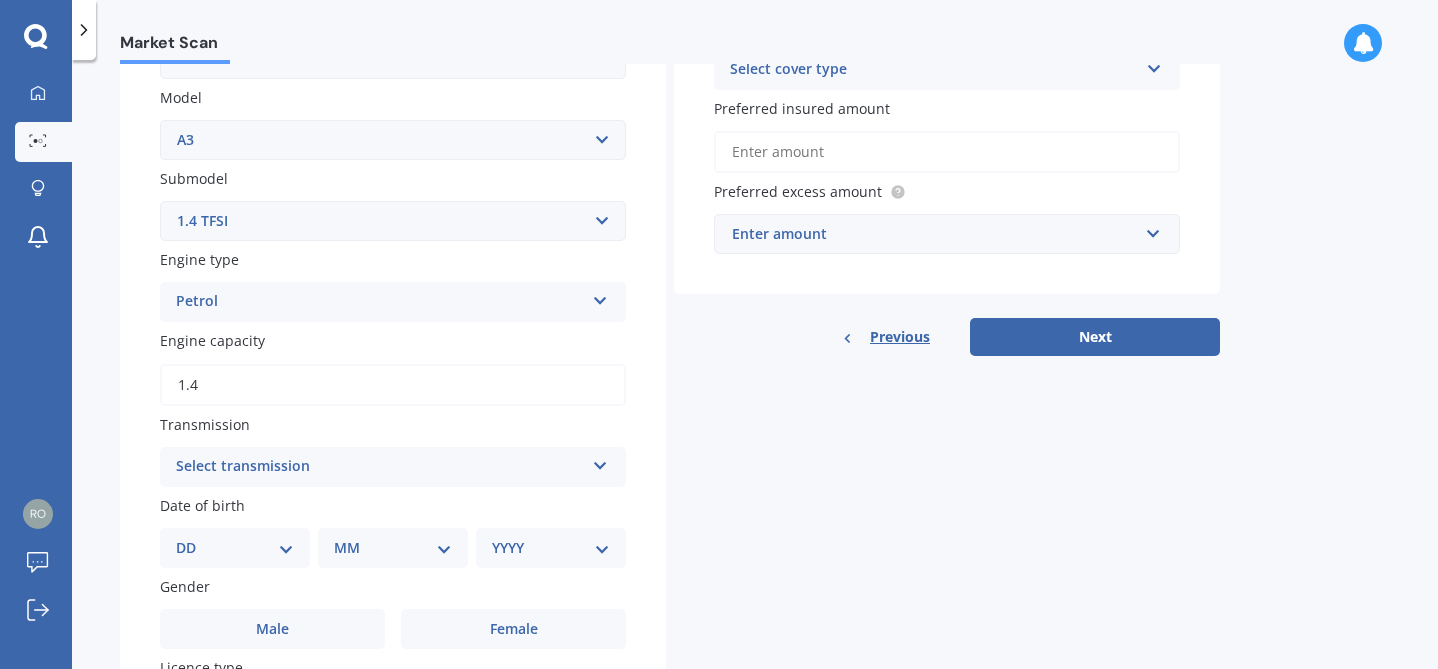 type on "1.4" 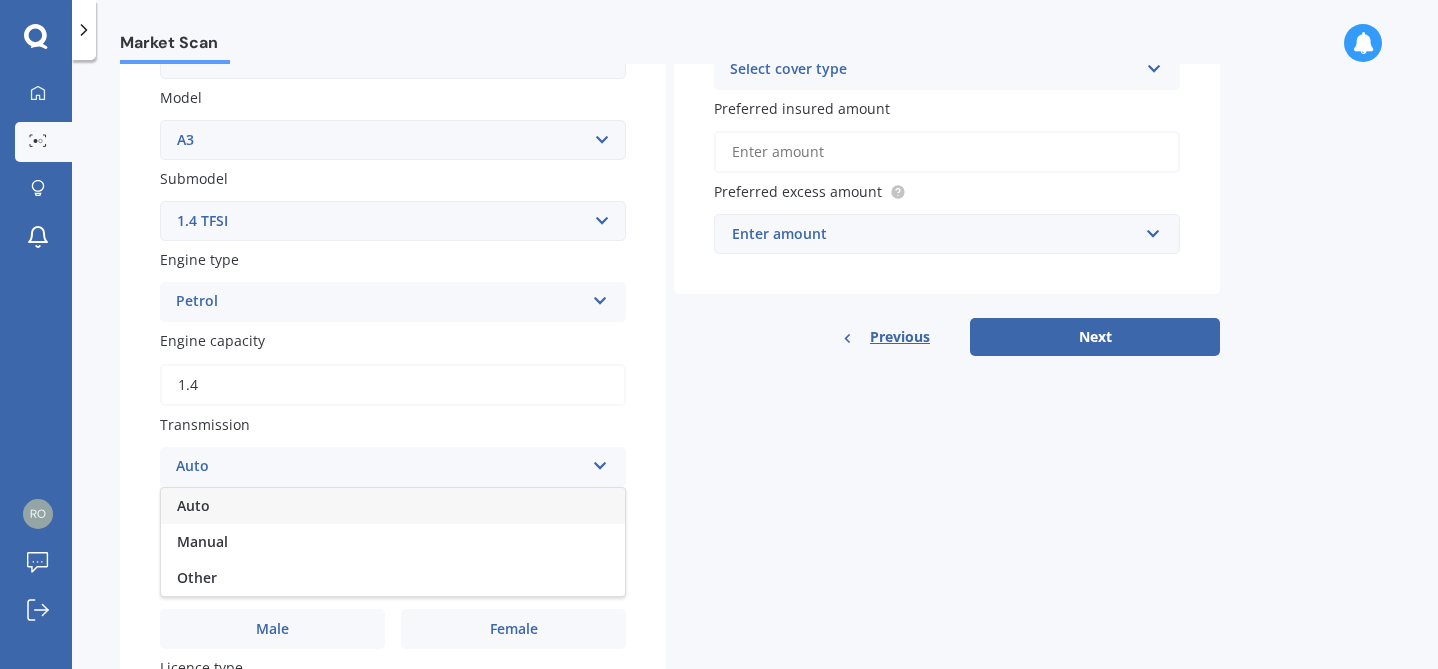 click on "Auto" at bounding box center (393, 506) 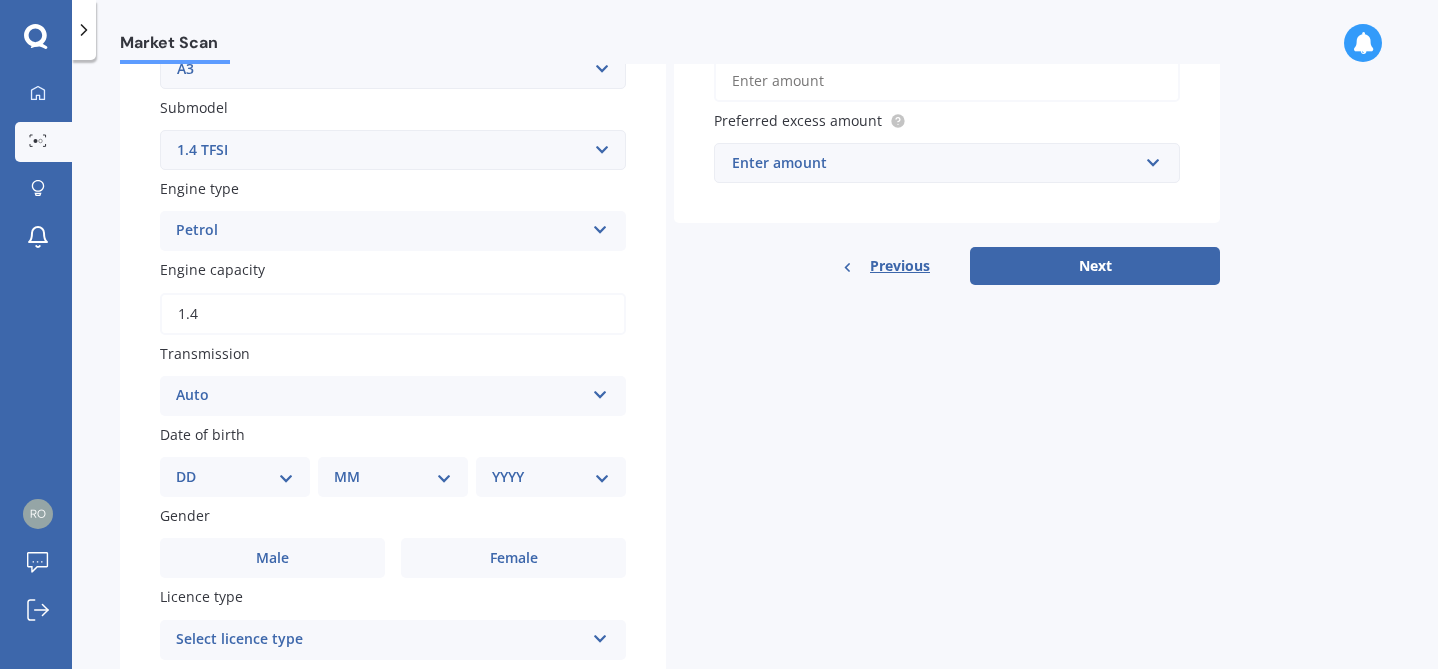 scroll, scrollTop: 550, scrollLeft: 0, axis: vertical 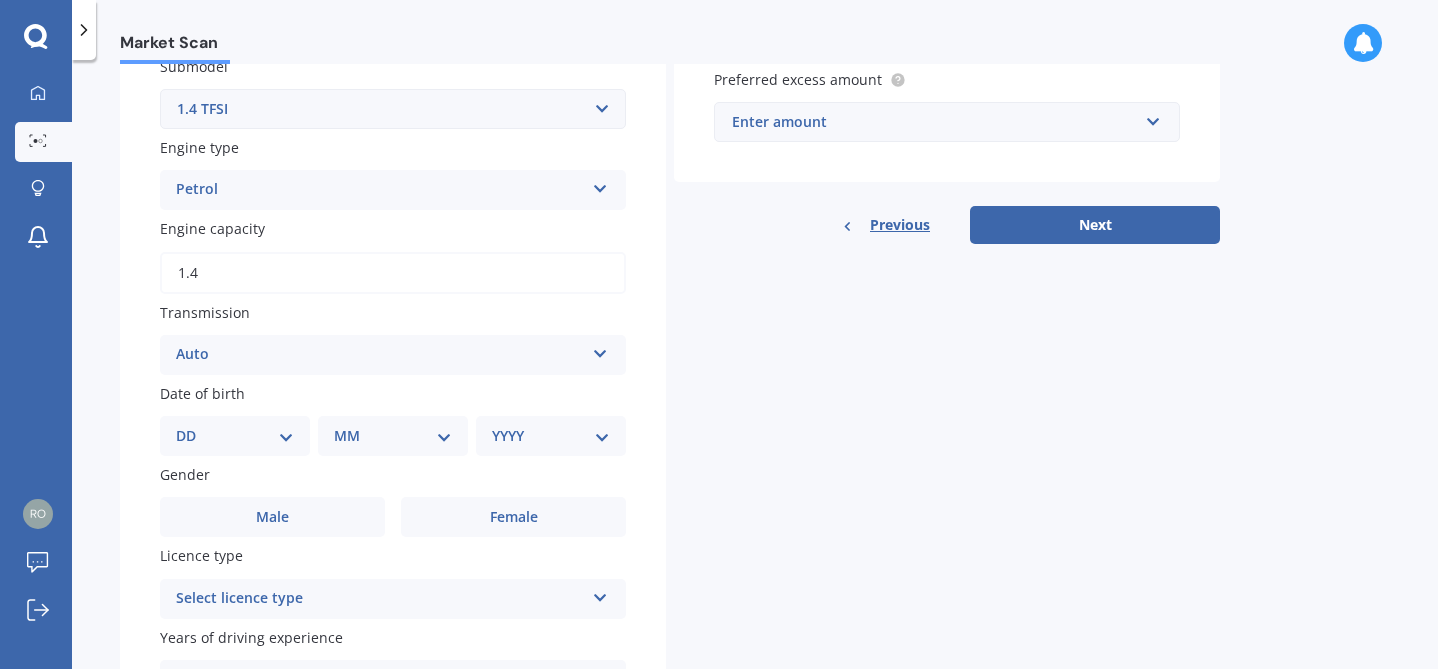 click on "DD 01 02 03 04 05 06 07 08 09 10 11 12 13 14 15 16 17 18 19 20 21 22 23 24 25 26 27 28 29 30 31" at bounding box center [235, 436] 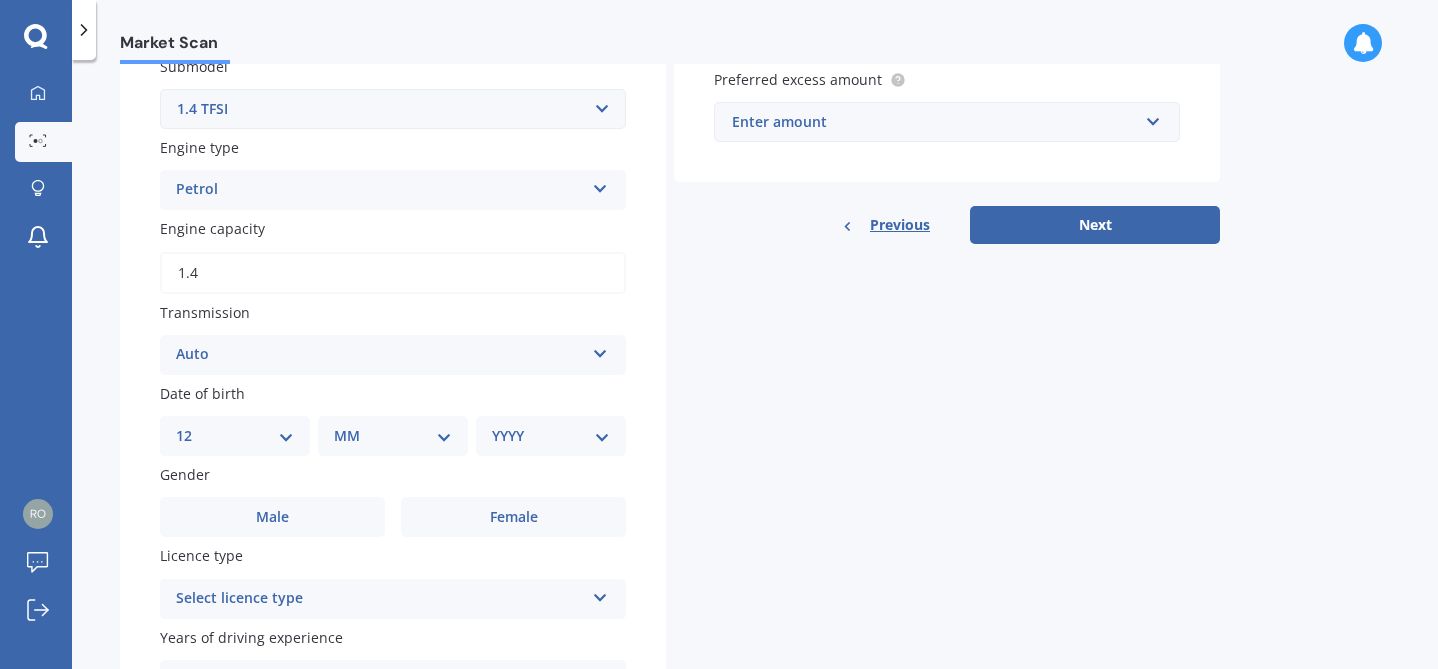 click on "DD 01 02 03 04 05 06 07 08 09 10 11 12 13 14 15 16 17 18 19 20 21 22 23 24 25 26 27 28 29 30 31" at bounding box center (235, 436) 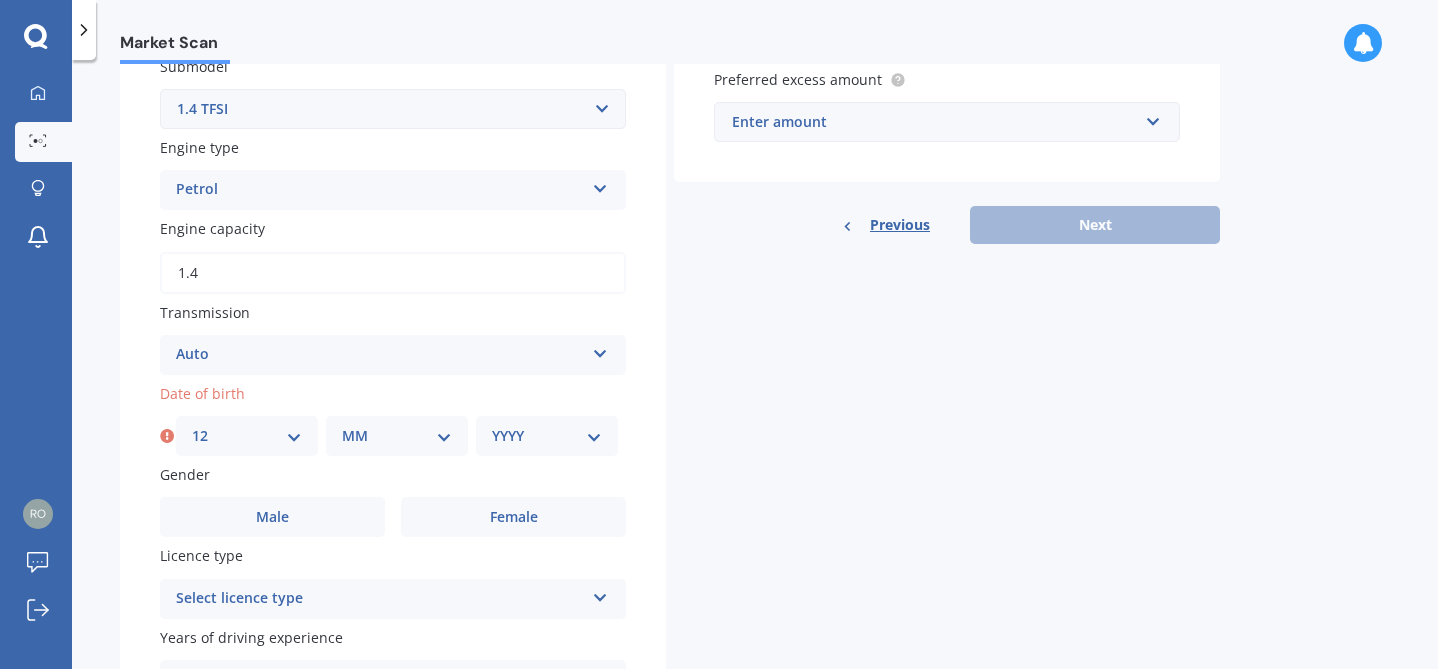 click on "MM 01 02 03 04 05 06 07 08 09 10 11 12" at bounding box center (397, 436) 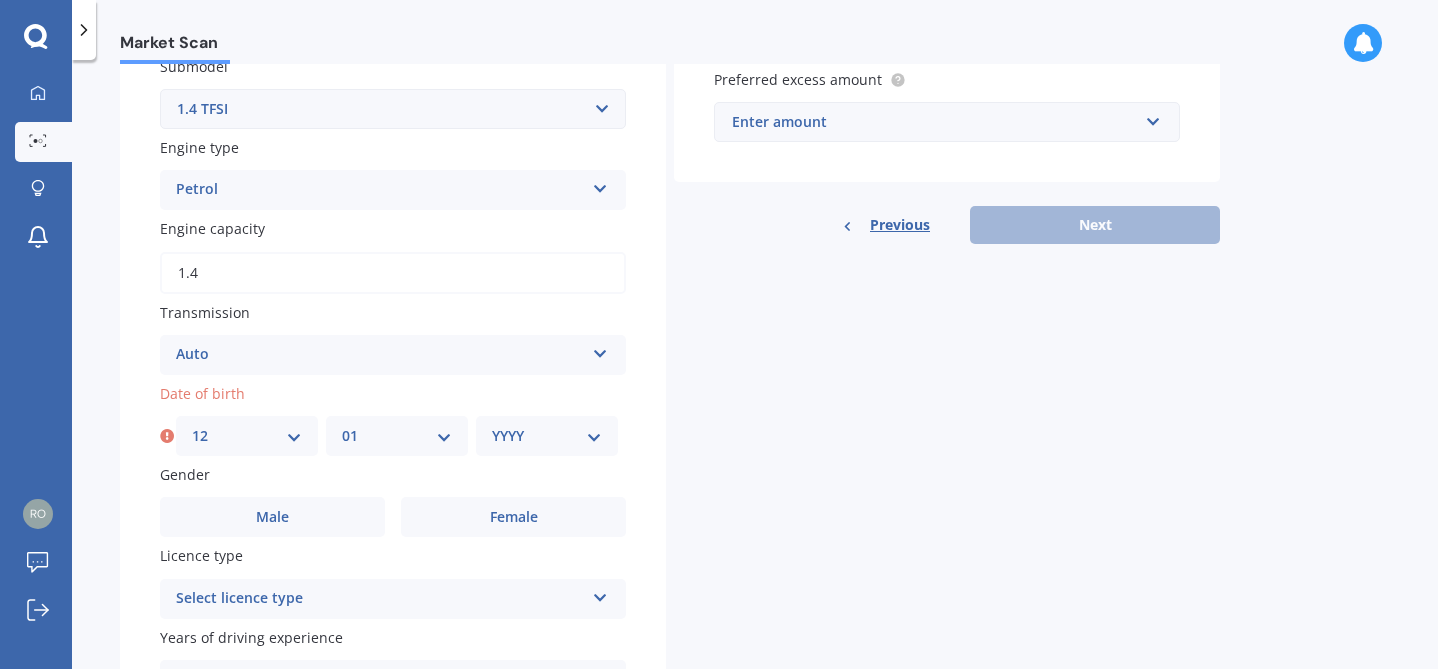 click on "MM 01 02 03 04 05 06 07 08 09 10 11 12" at bounding box center [397, 436] 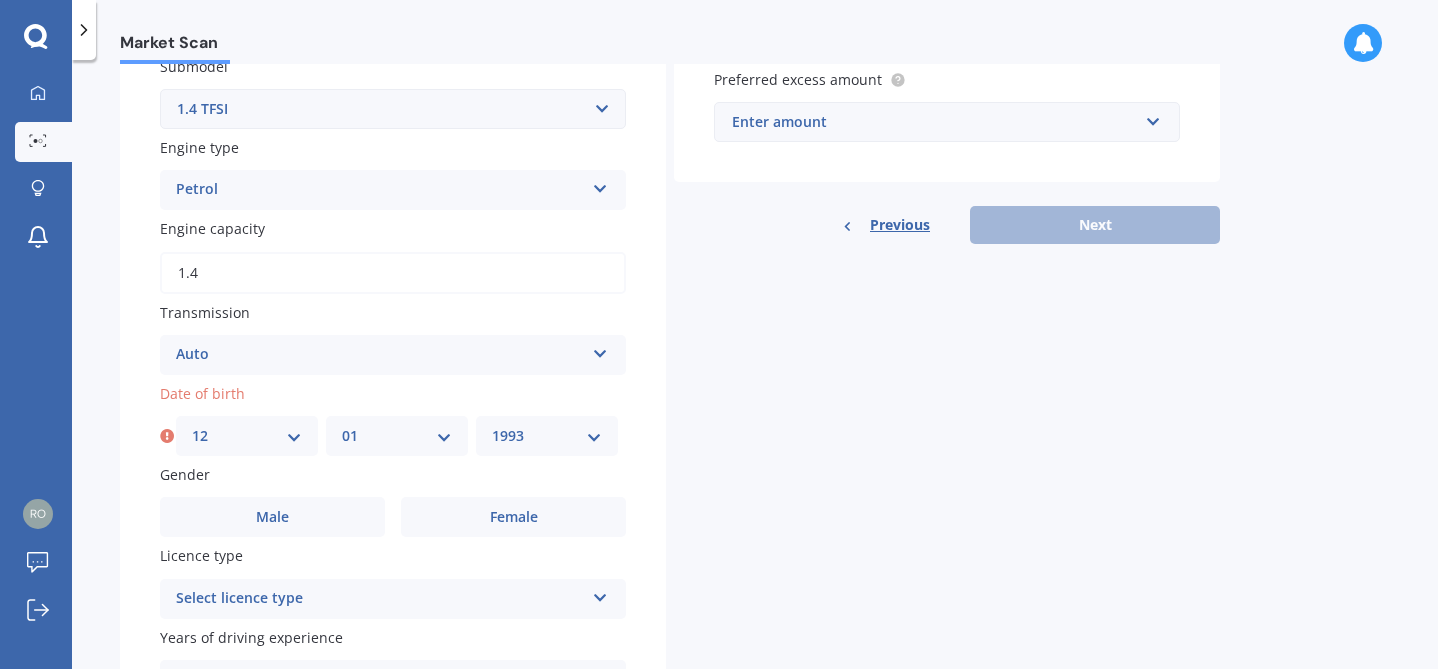 click on "YYYY 2025 2024 2023 2022 2021 2020 2019 2018 2017 2016 2015 2014 2013 2012 2011 2010 2009 2008 2007 2006 2005 2004 2003 2002 2001 2000 1999 1998 1997 1996 1995 1994 1993 1992 1991 1990 1989 1988 1987 1986 1985 1984 1983 1982 1981 1980 1979 1978 1977 1976 1975 1974 1973 1972 1971 1970 1969 1968 1967 1966 1965 1964 1963 1962 1961 1960 1959 1958 1957 1956 1955 1954 1953 1952 1951 1950 1949 1948 1947 1946 1945 1944 1943 1942 1941 1940 1939 1938 1937 1936 1935 1934 1933 1932 1931 1930 1929 1928 1927 1926" at bounding box center [547, 436] 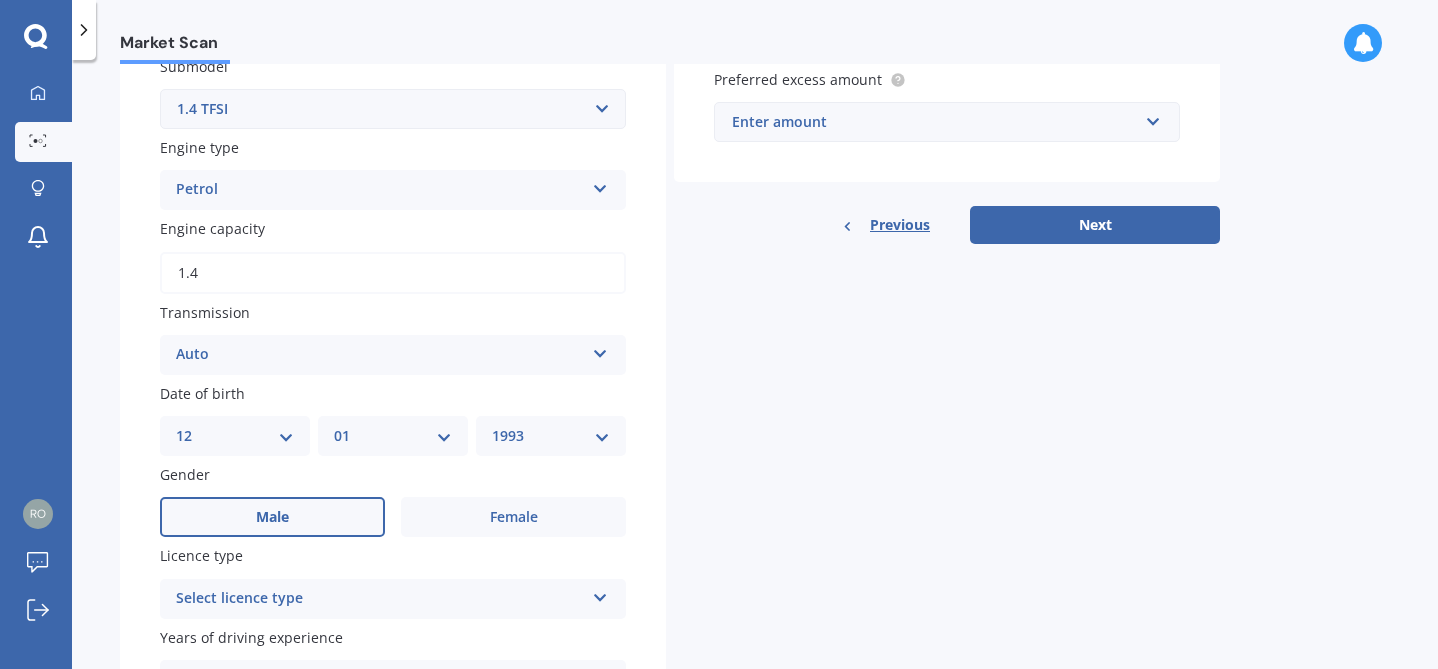 click on "Male" at bounding box center [272, 517] 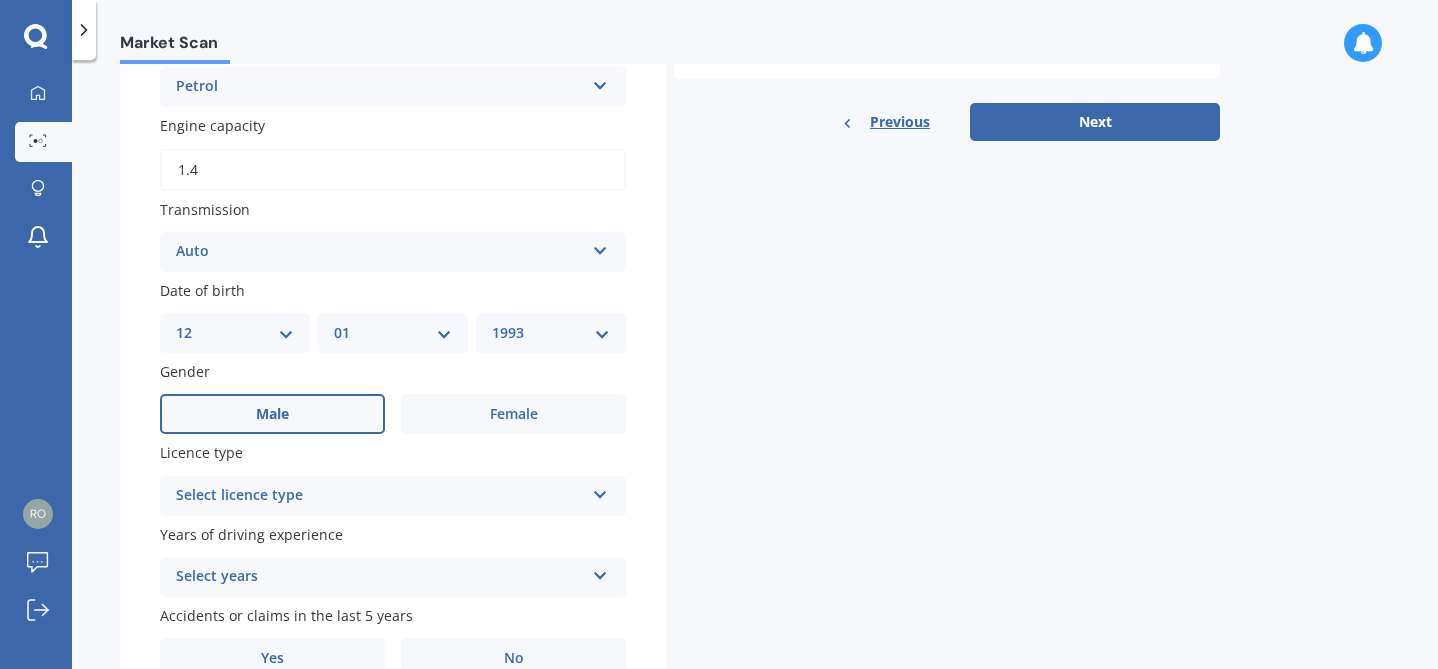 scroll, scrollTop: 664, scrollLeft: 0, axis: vertical 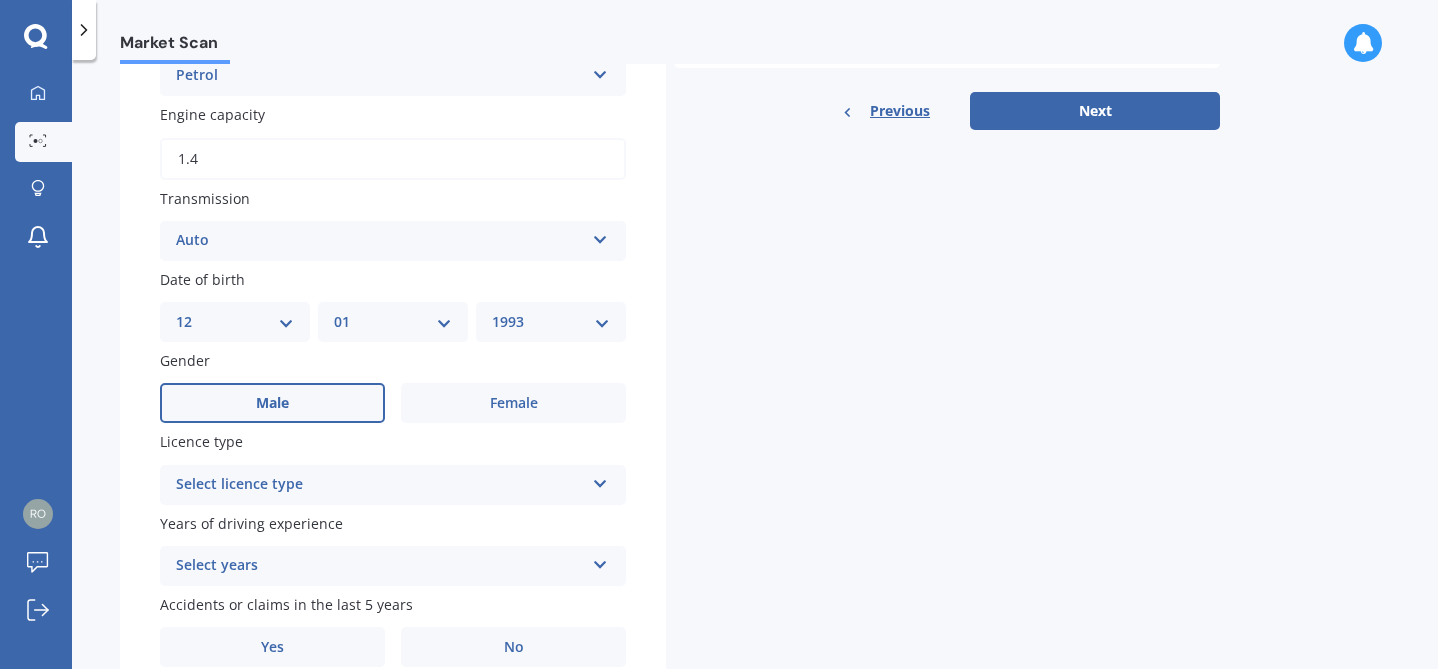 click on "Select licence type" at bounding box center (380, 485) 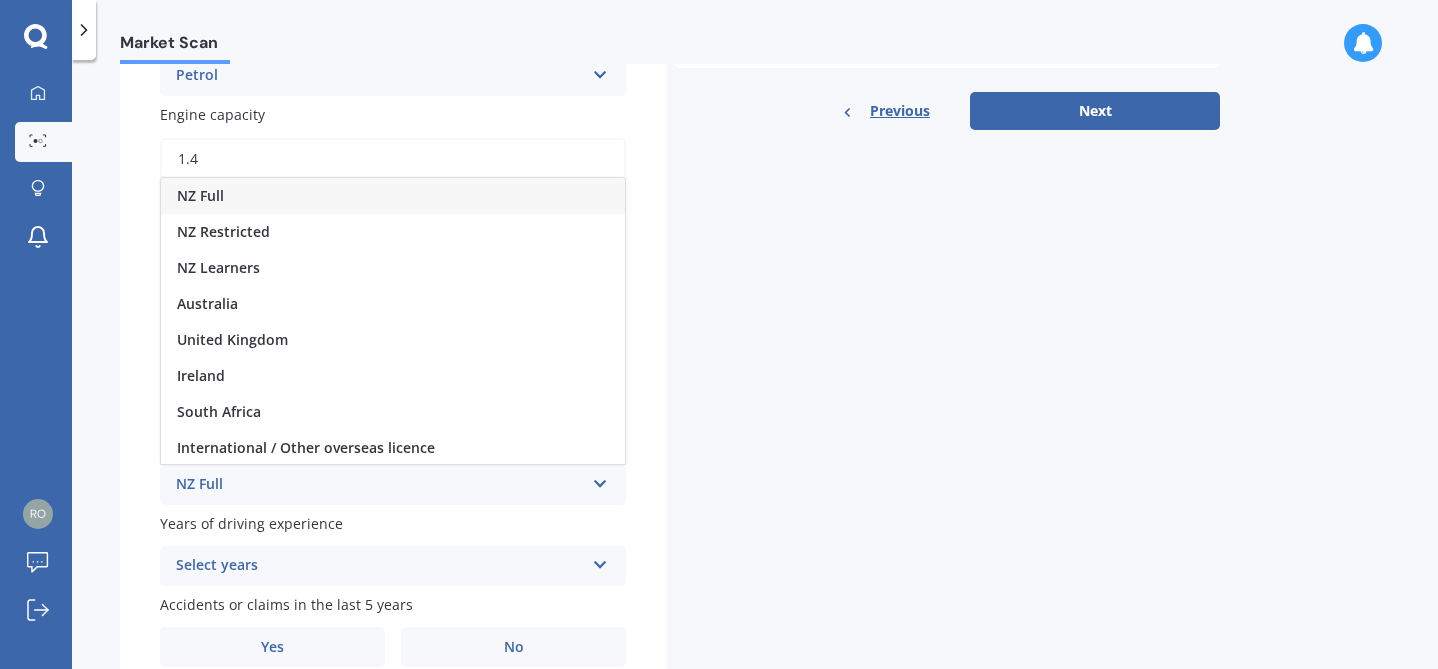 click on "NZ Full" at bounding box center [380, 485] 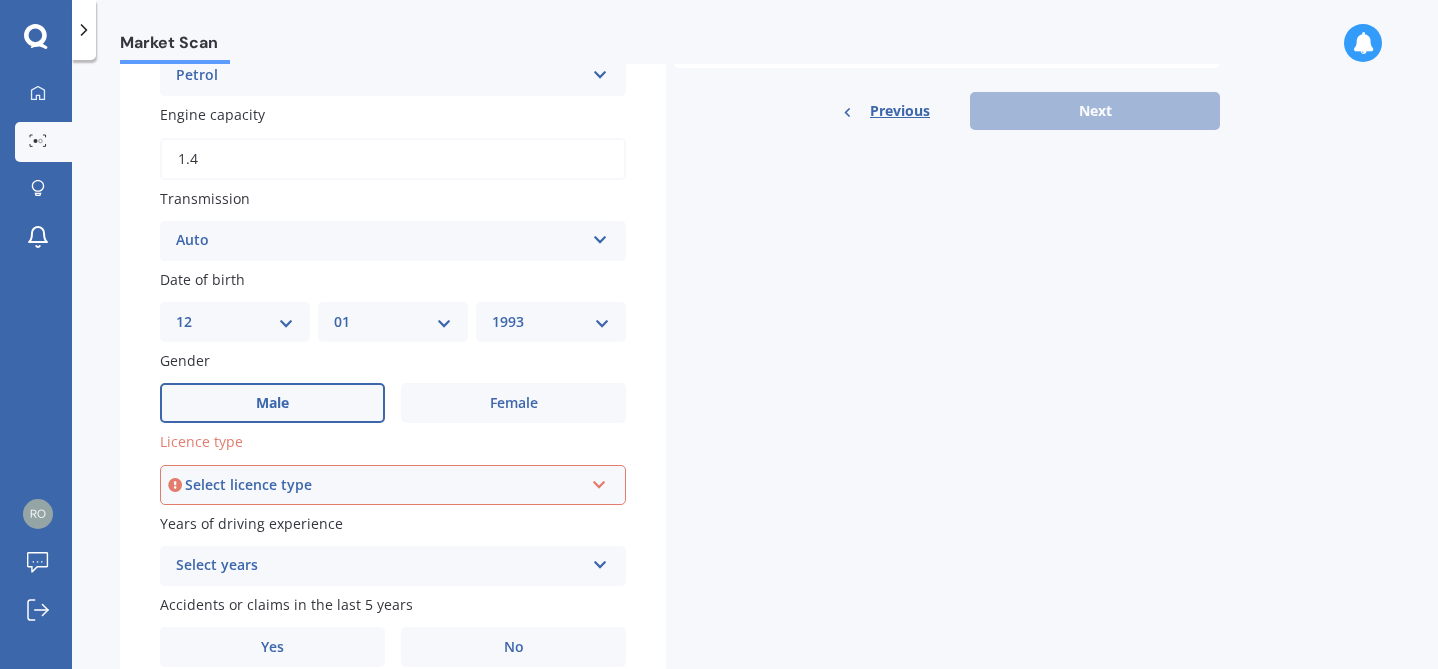 click on "Select licence type" at bounding box center [384, 485] 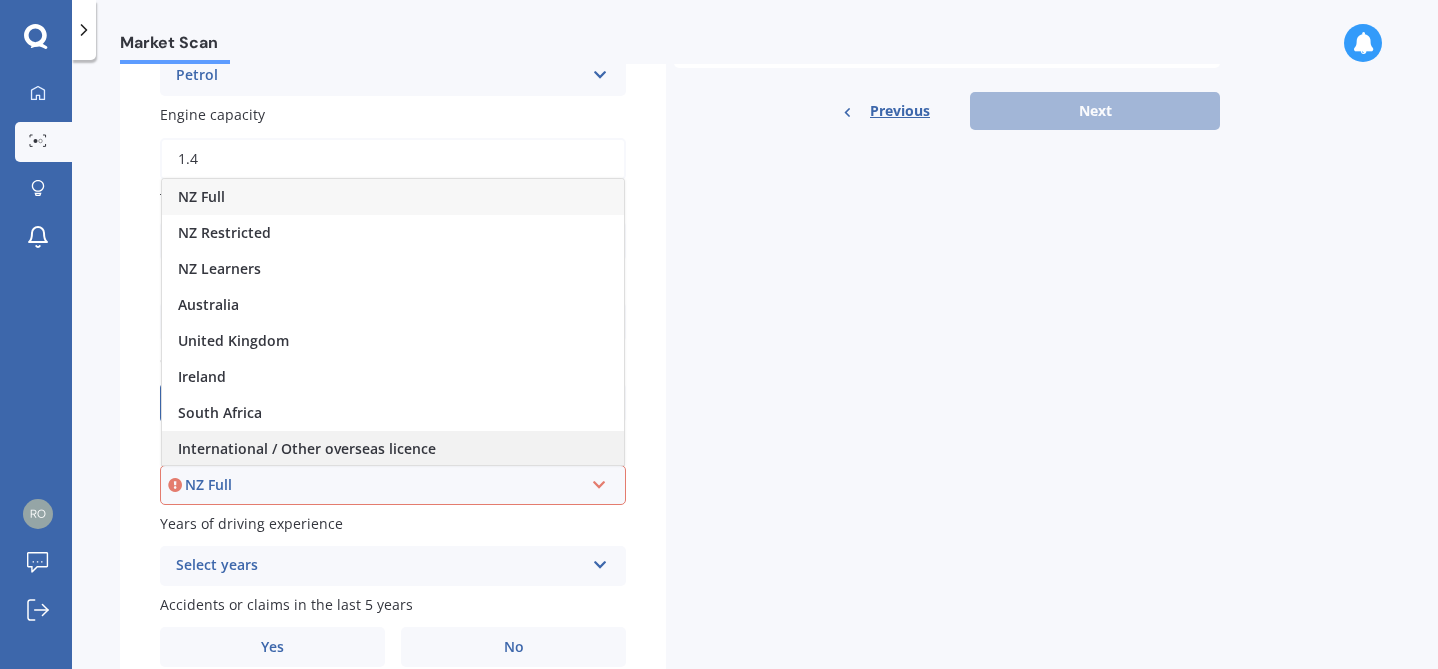 click on "International / Other overseas licence" at bounding box center (307, 448) 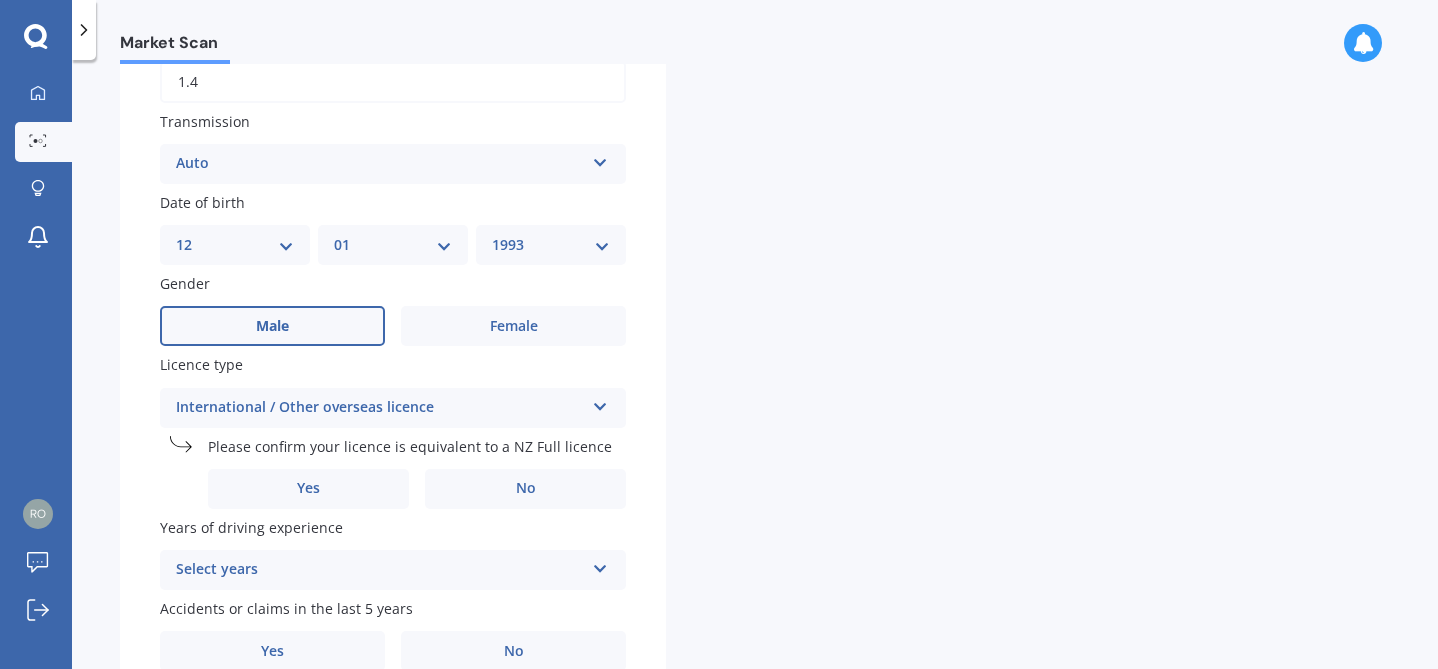 scroll, scrollTop: 743, scrollLeft: 0, axis: vertical 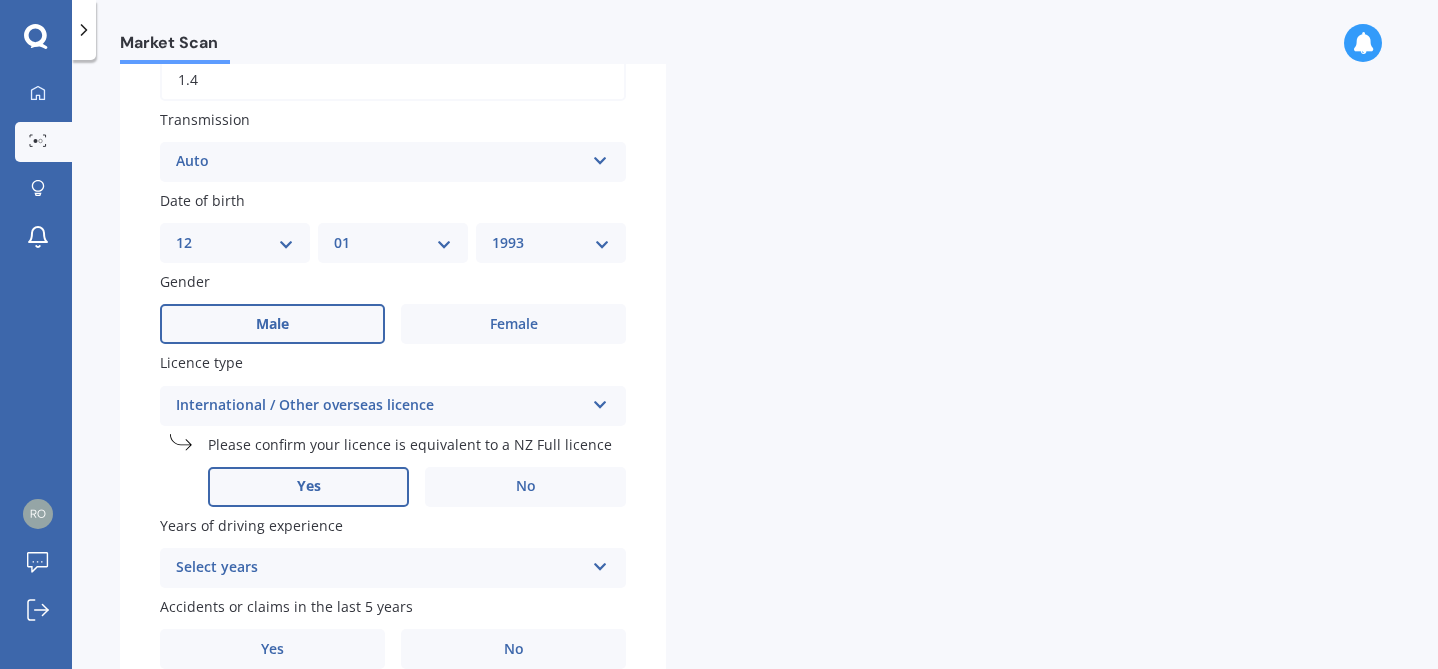 click on "Yes" at bounding box center (308, 487) 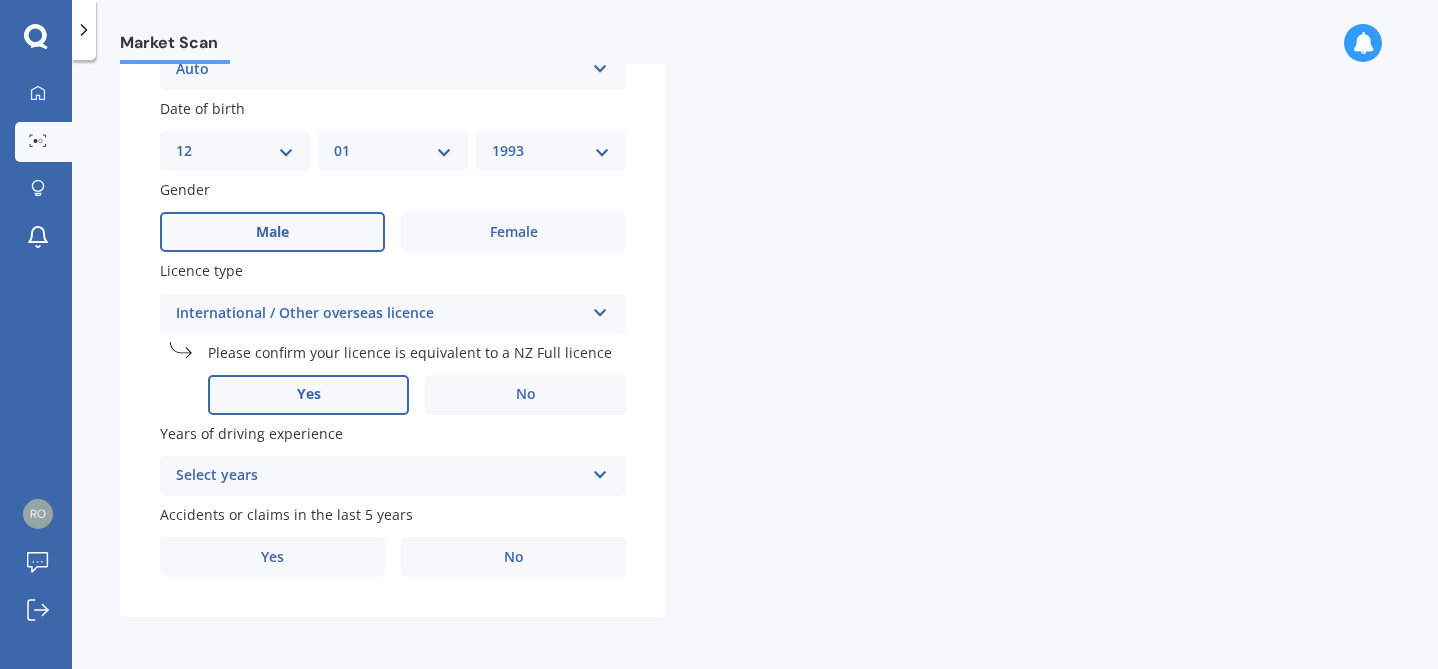click on "Select years" at bounding box center (380, 476) 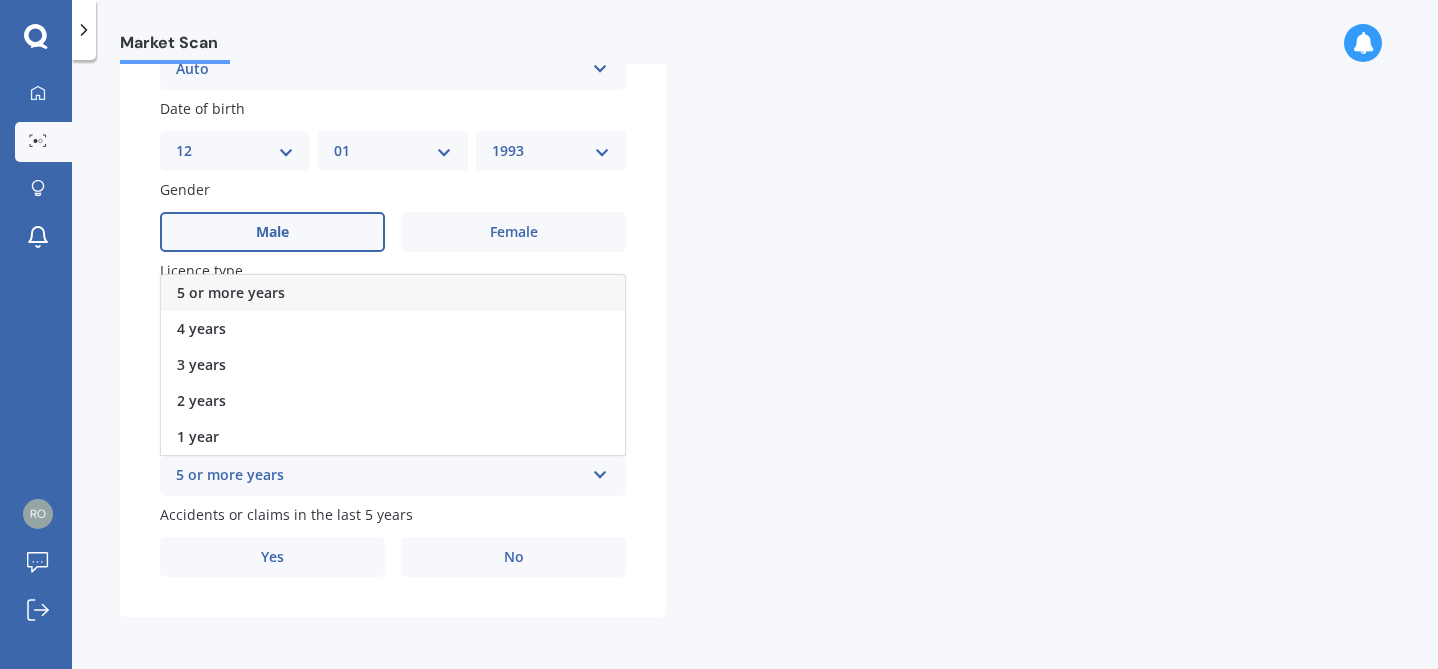 click on "5 or more years" at bounding box center [393, 293] 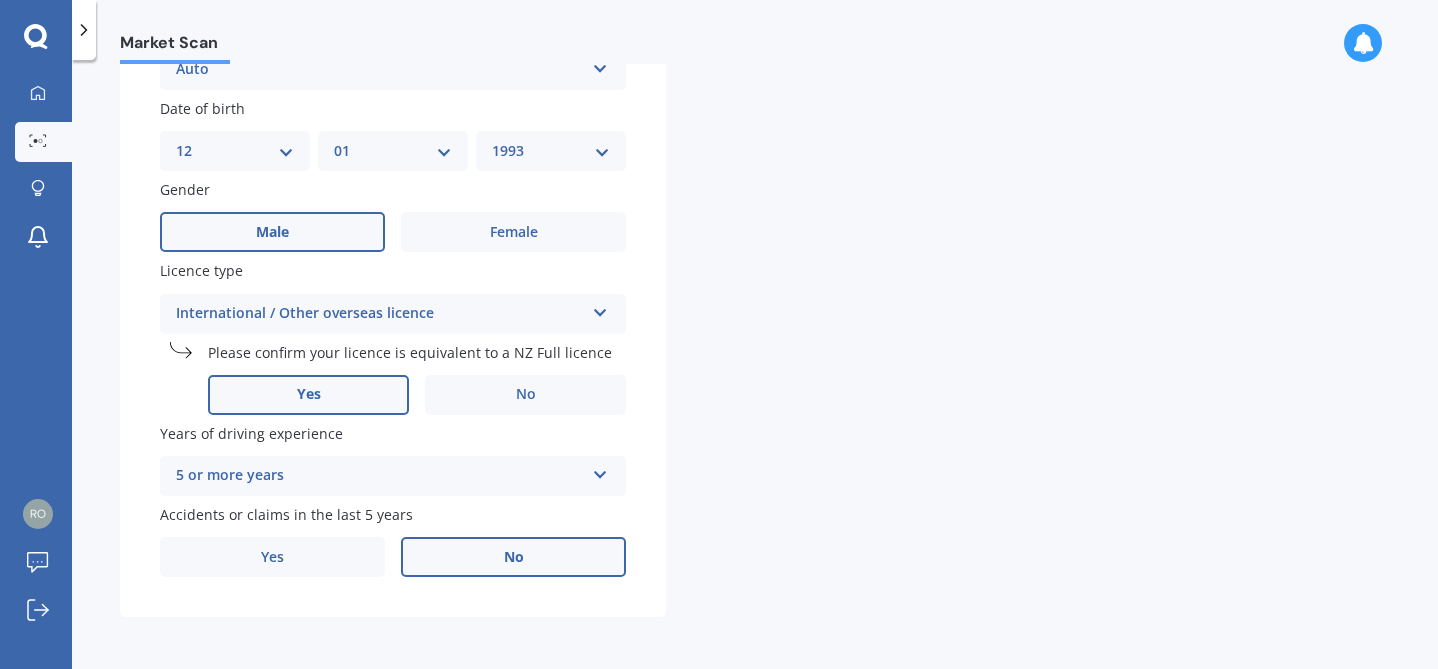 click on "No" at bounding box center (513, 557) 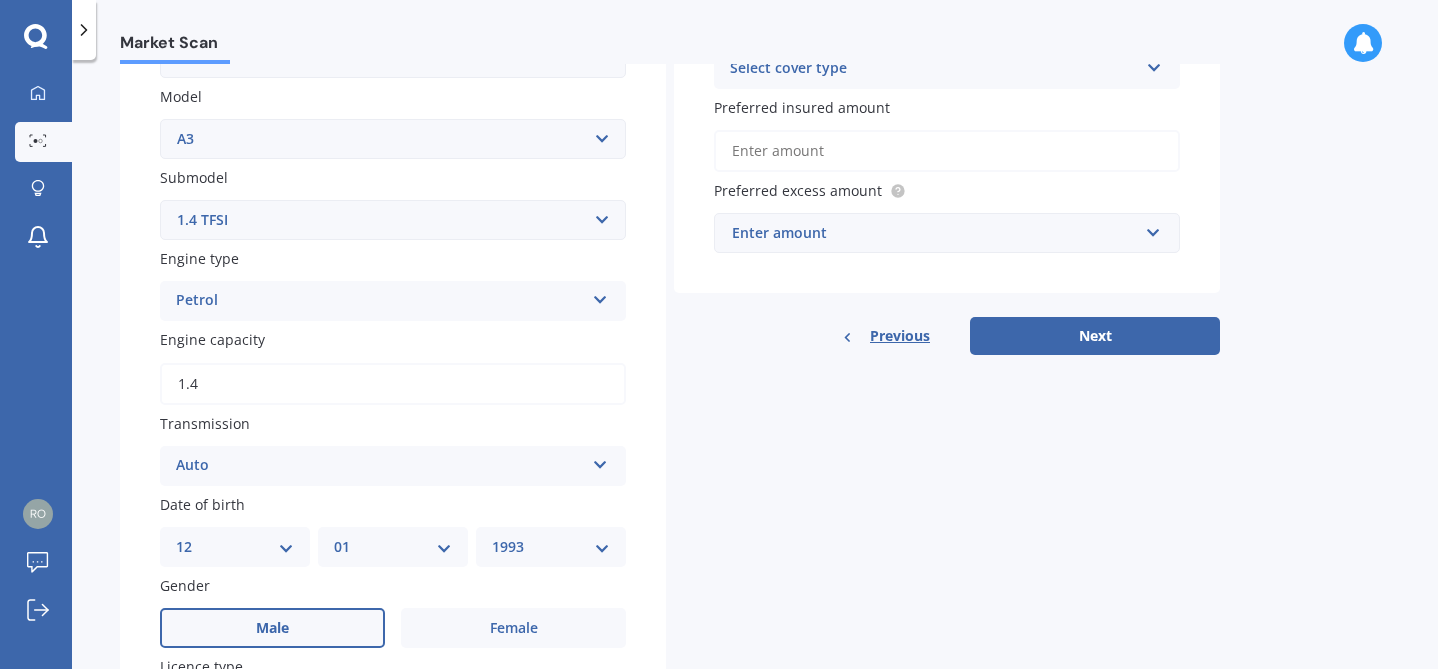 scroll, scrollTop: 0, scrollLeft: 0, axis: both 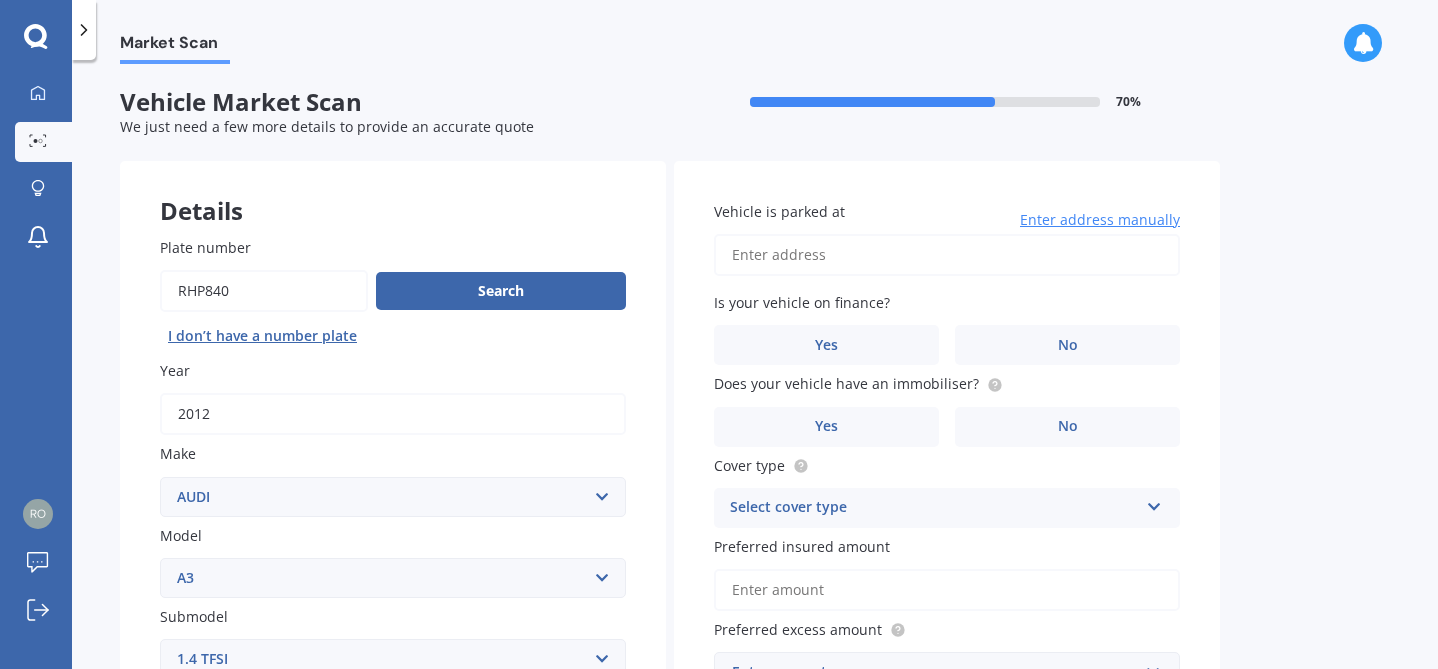 click on "Vehicle is parked at" at bounding box center (947, 255) 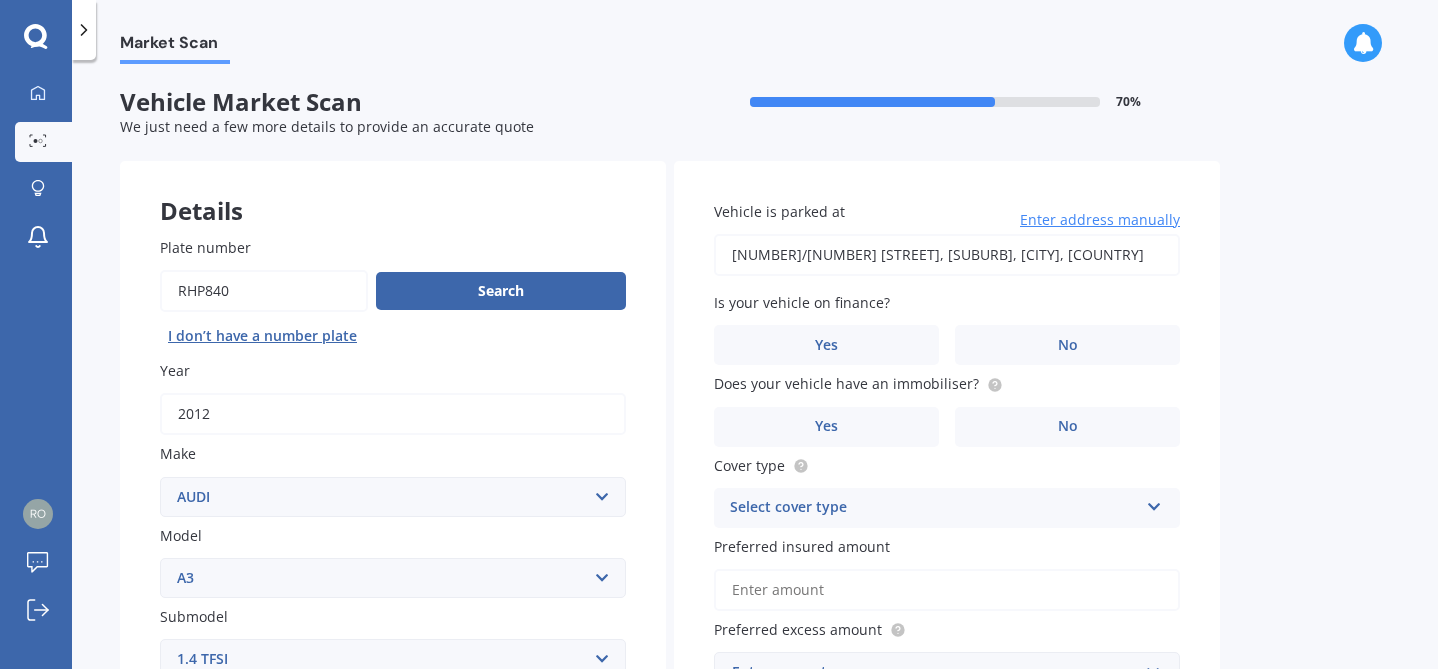 type on "[NUMBER]/[NUMBER] [STREET], [SUBURB], [CITY] [POSTAL_CODE]" 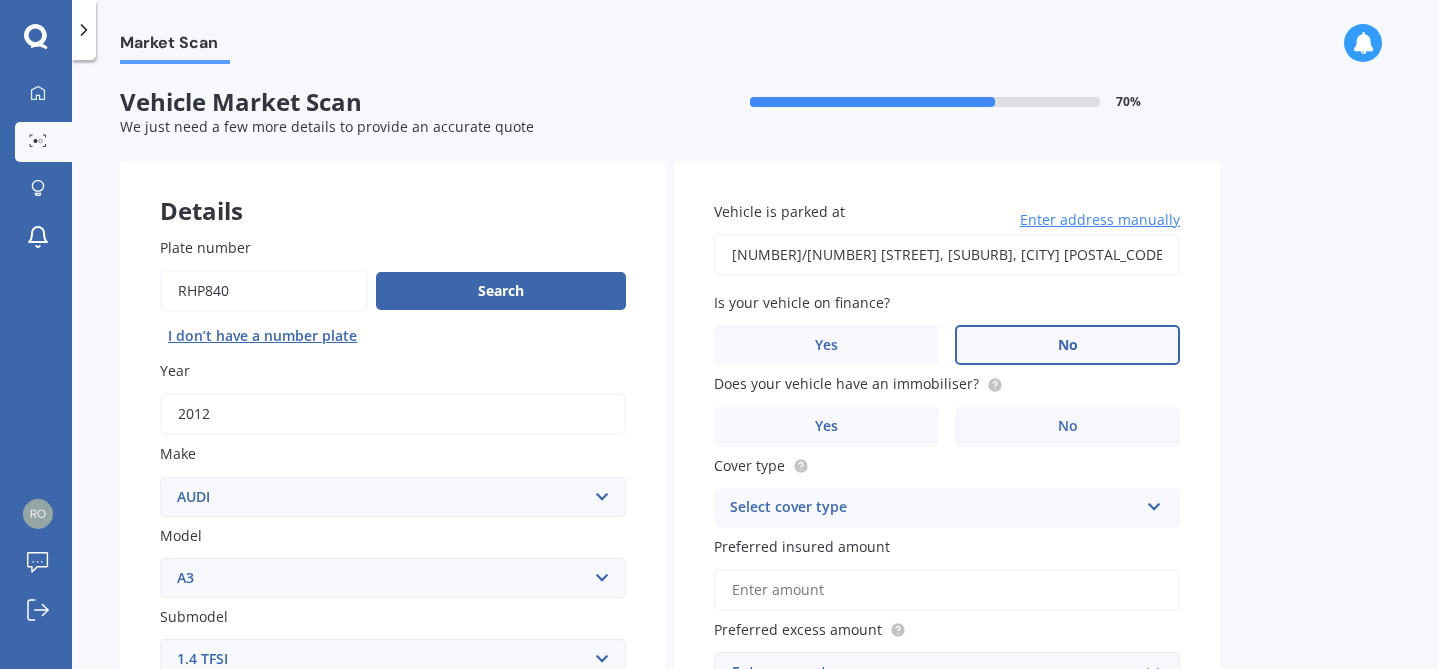 click on "No" at bounding box center (1067, 345) 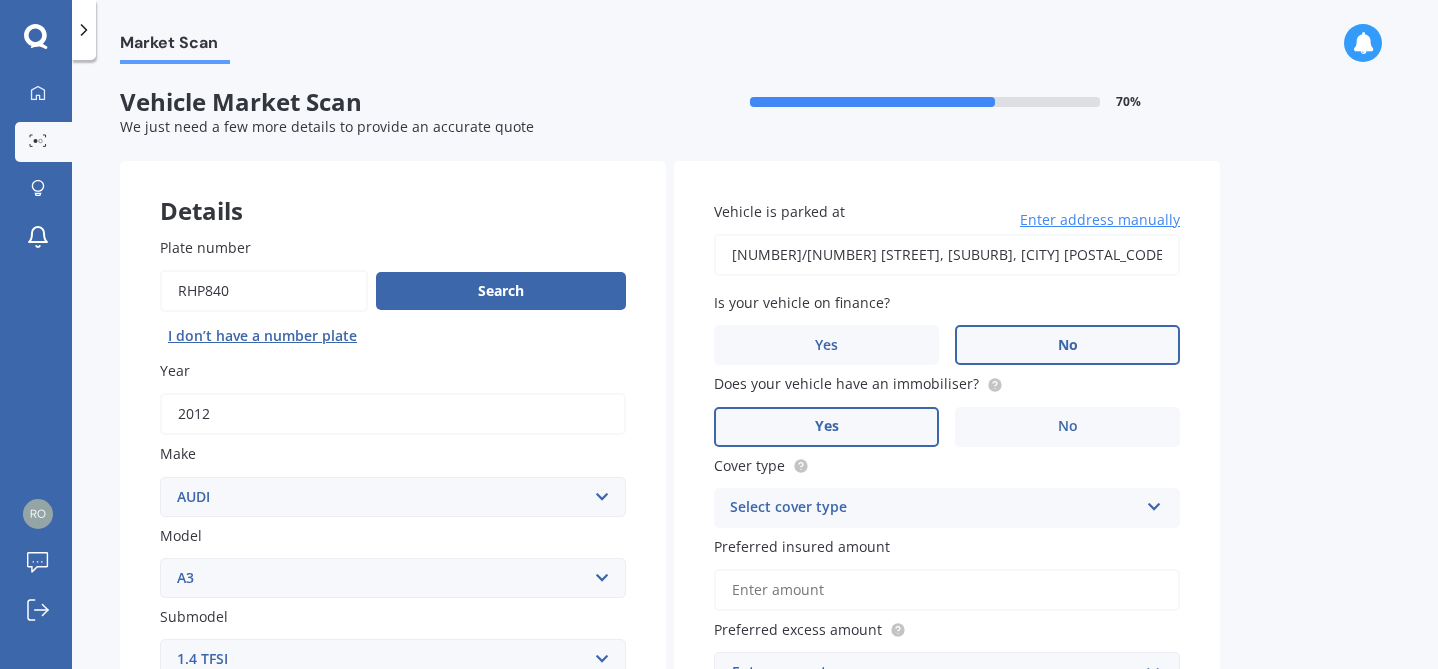 click on "Yes" at bounding box center (826, 427) 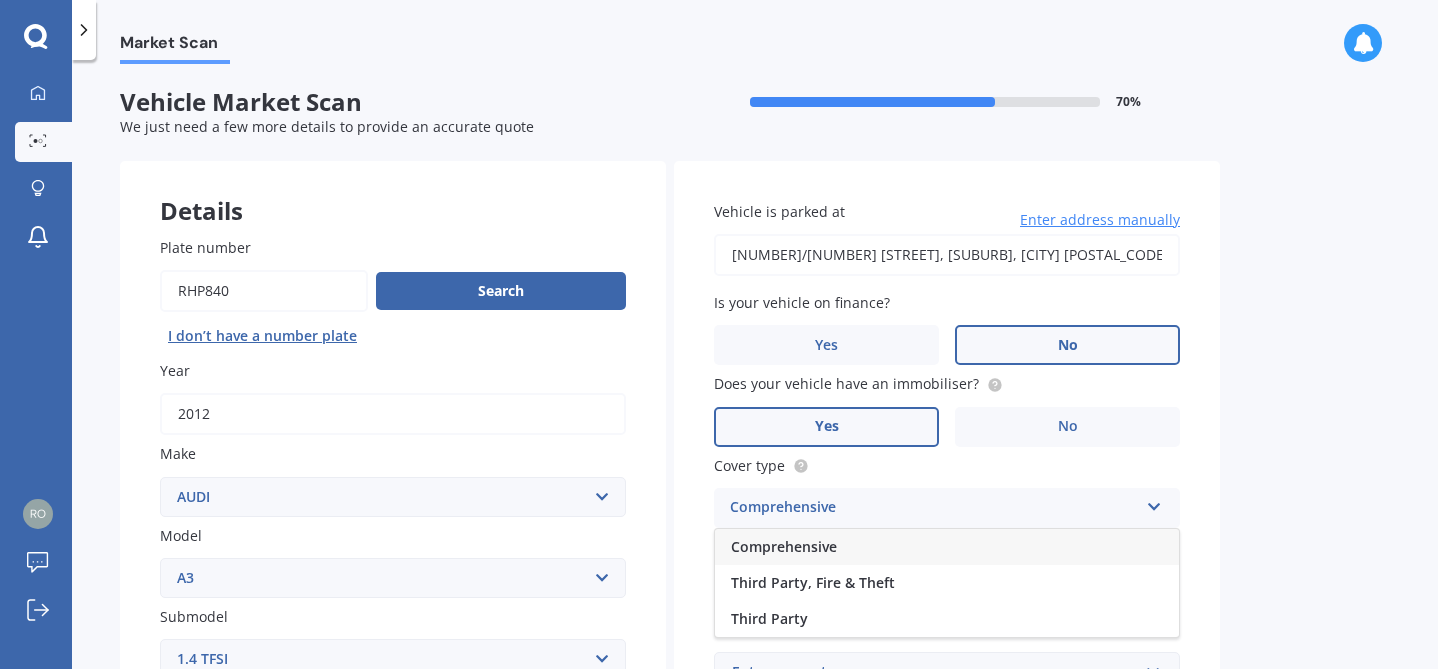 click on "Comprehensive" at bounding box center [947, 547] 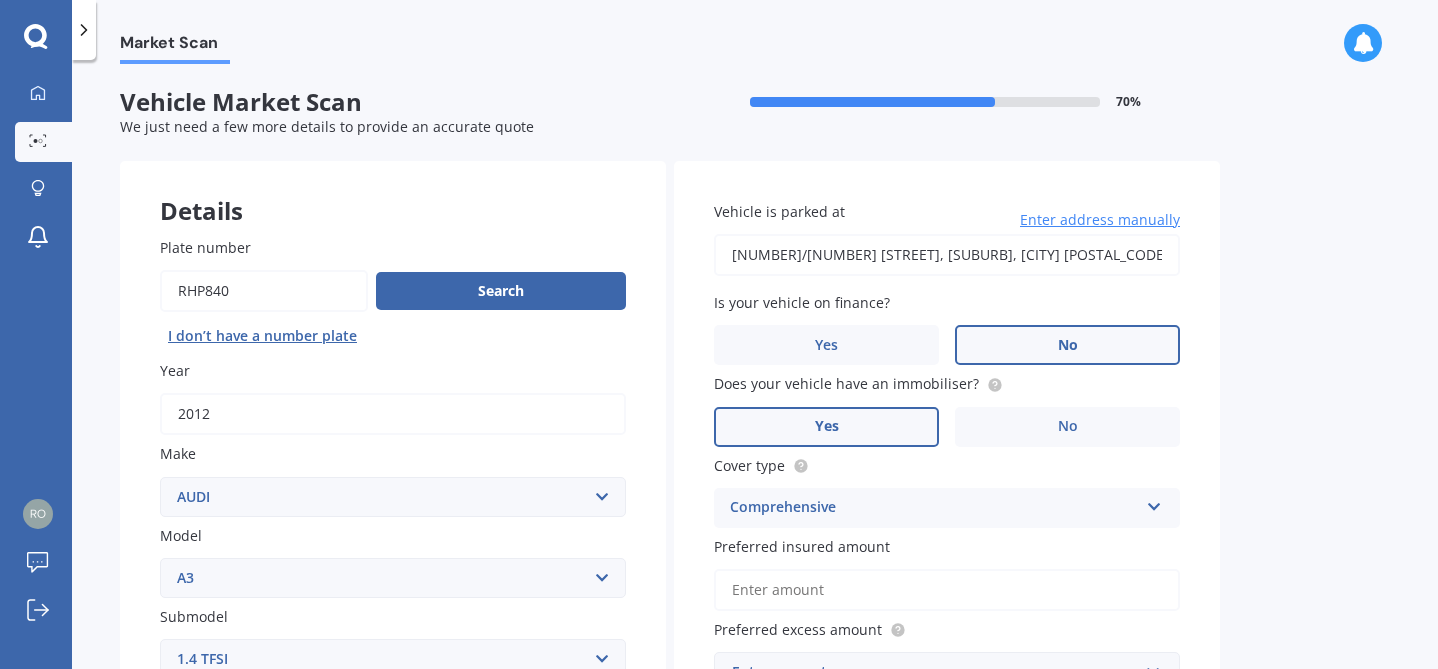scroll, scrollTop: 51, scrollLeft: 0, axis: vertical 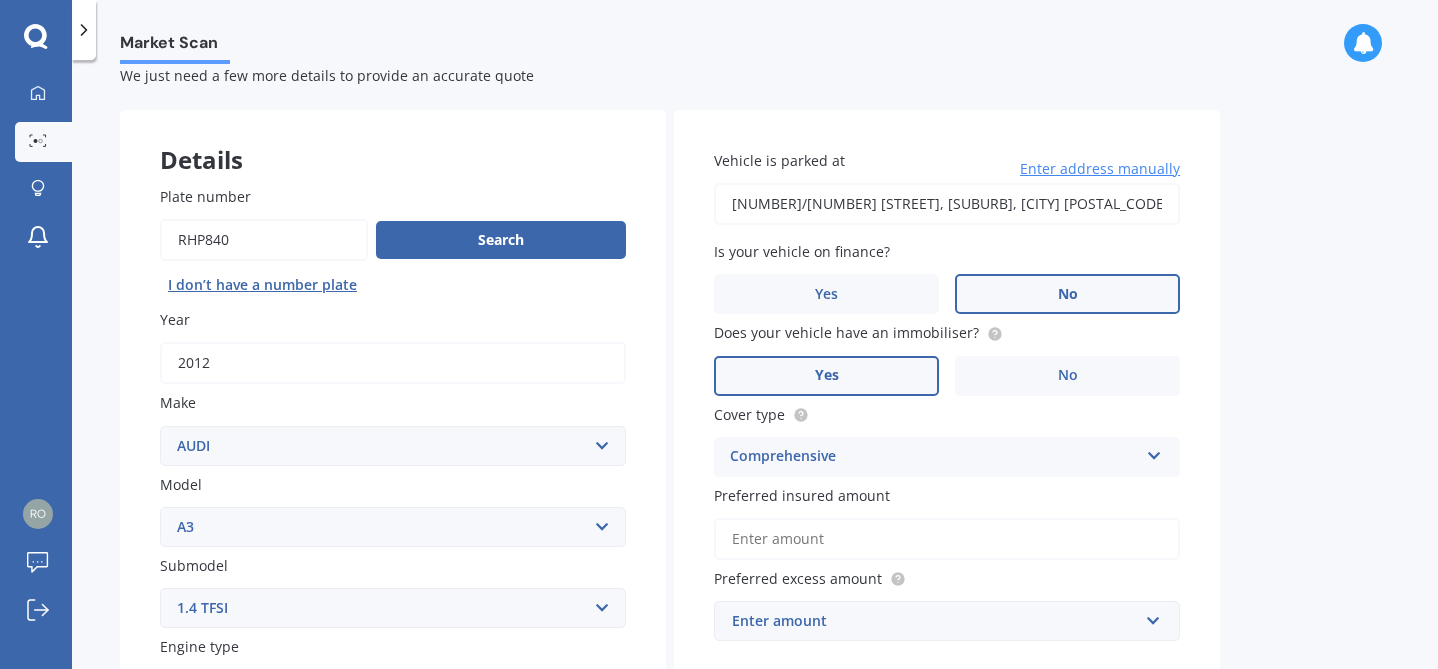 click on "Preferred insured amount" at bounding box center [947, 539] 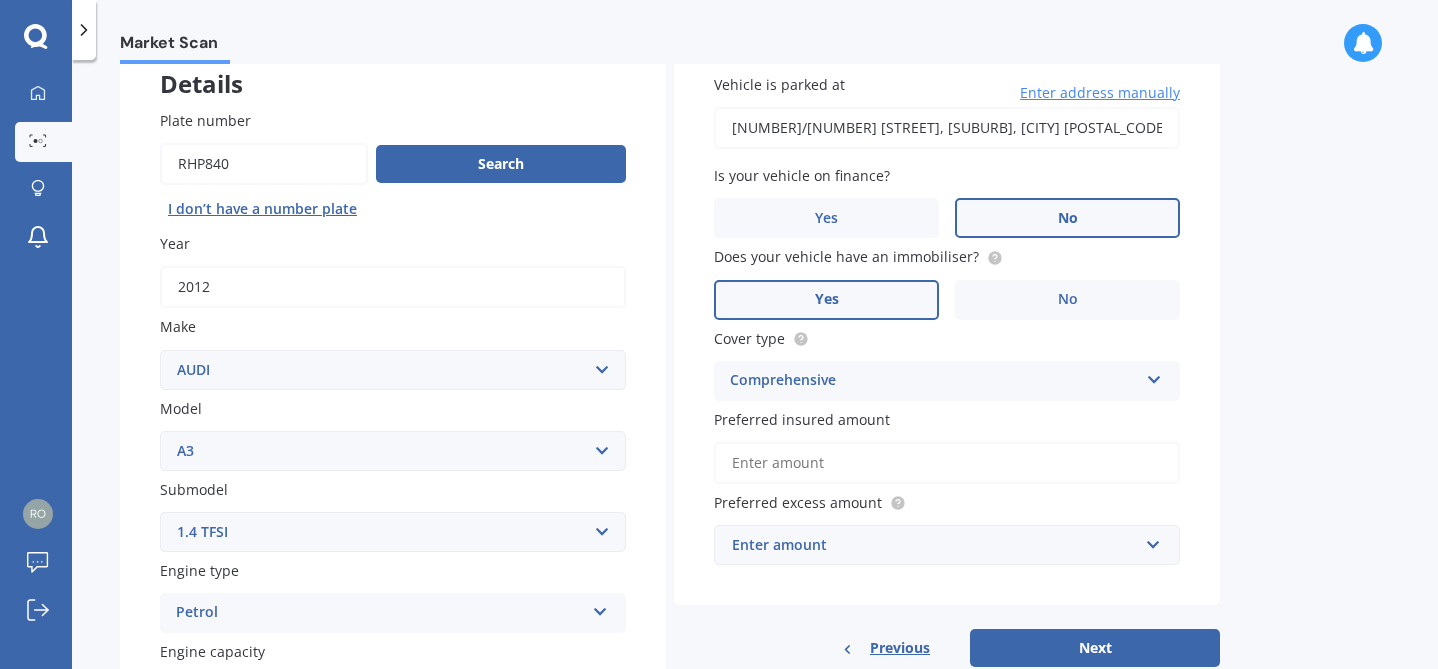 scroll, scrollTop: 136, scrollLeft: 0, axis: vertical 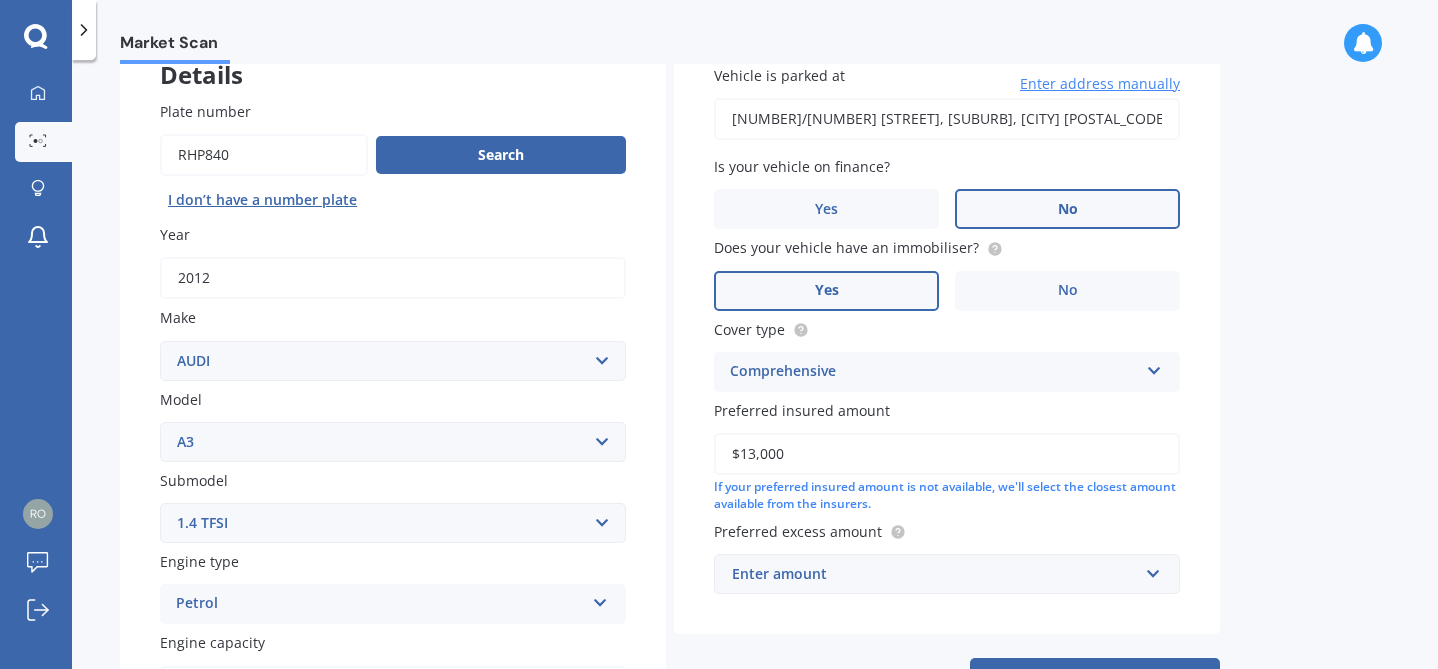 type on "$13,000" 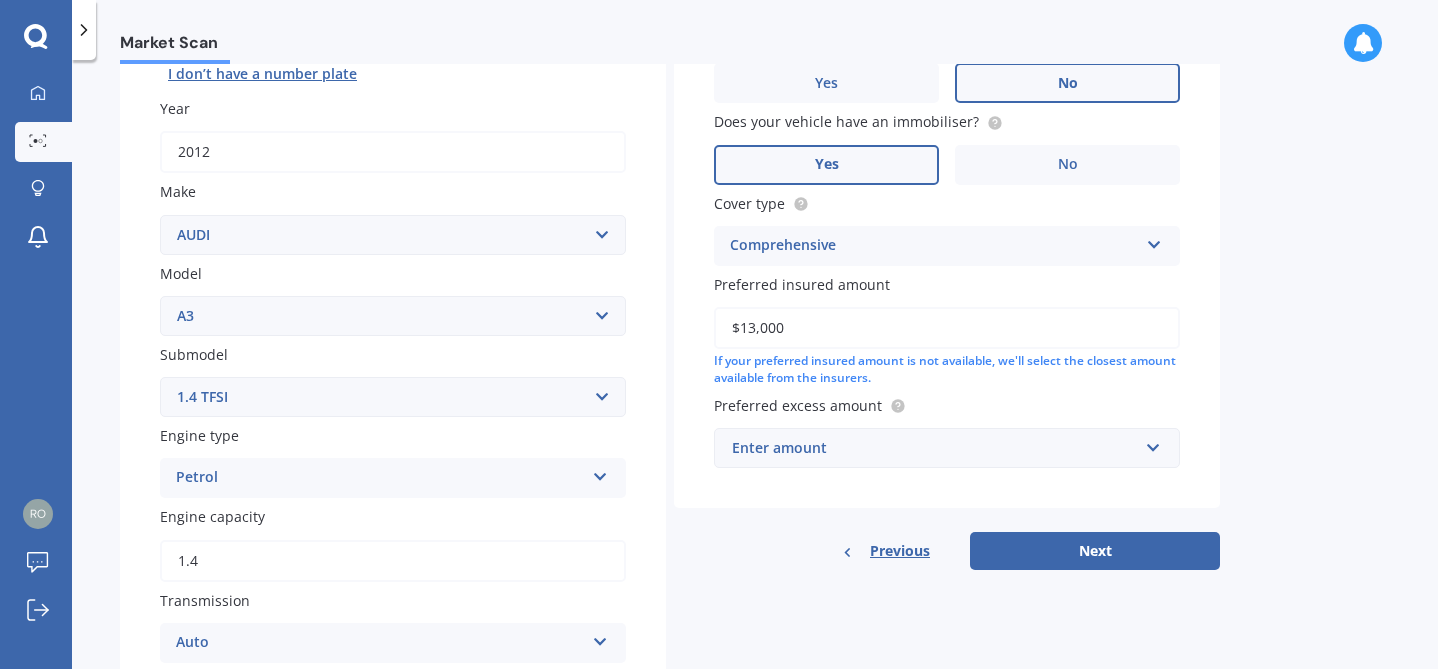 scroll, scrollTop: 266, scrollLeft: 0, axis: vertical 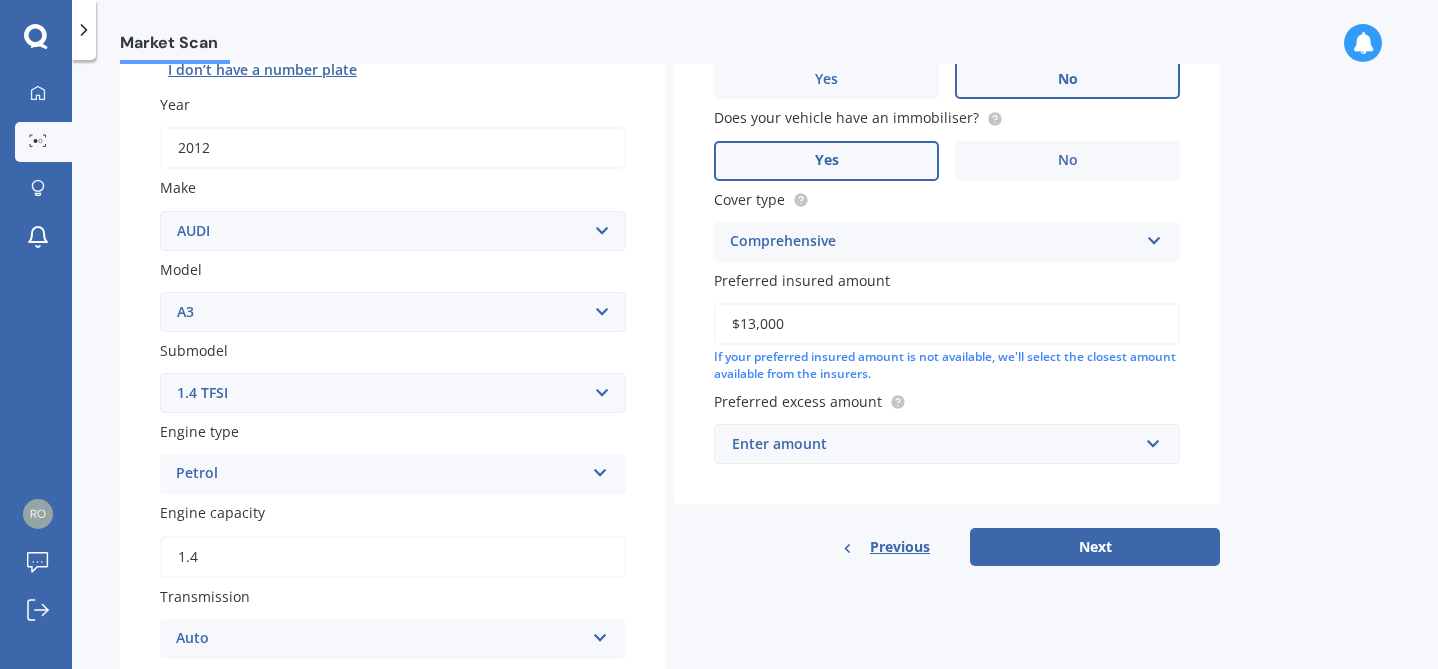 click on "Enter amount" at bounding box center (935, 444) 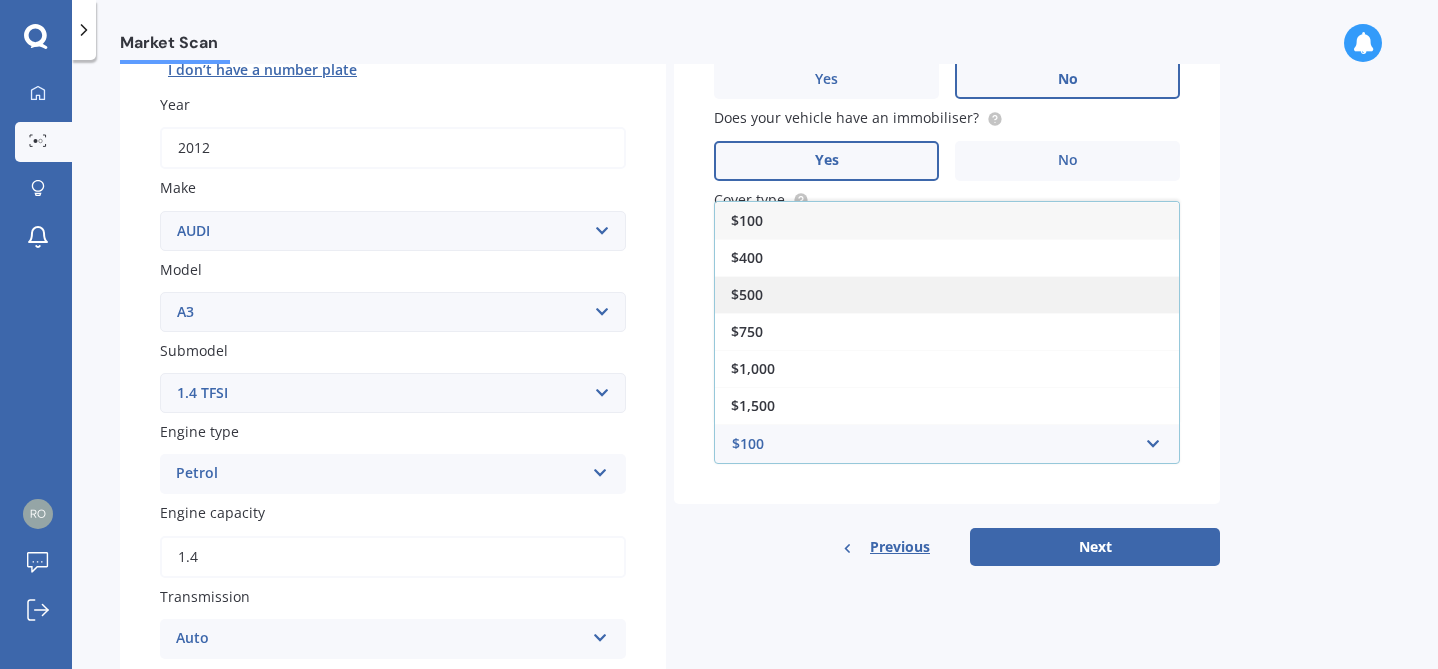click on "$500" at bounding box center (947, 294) 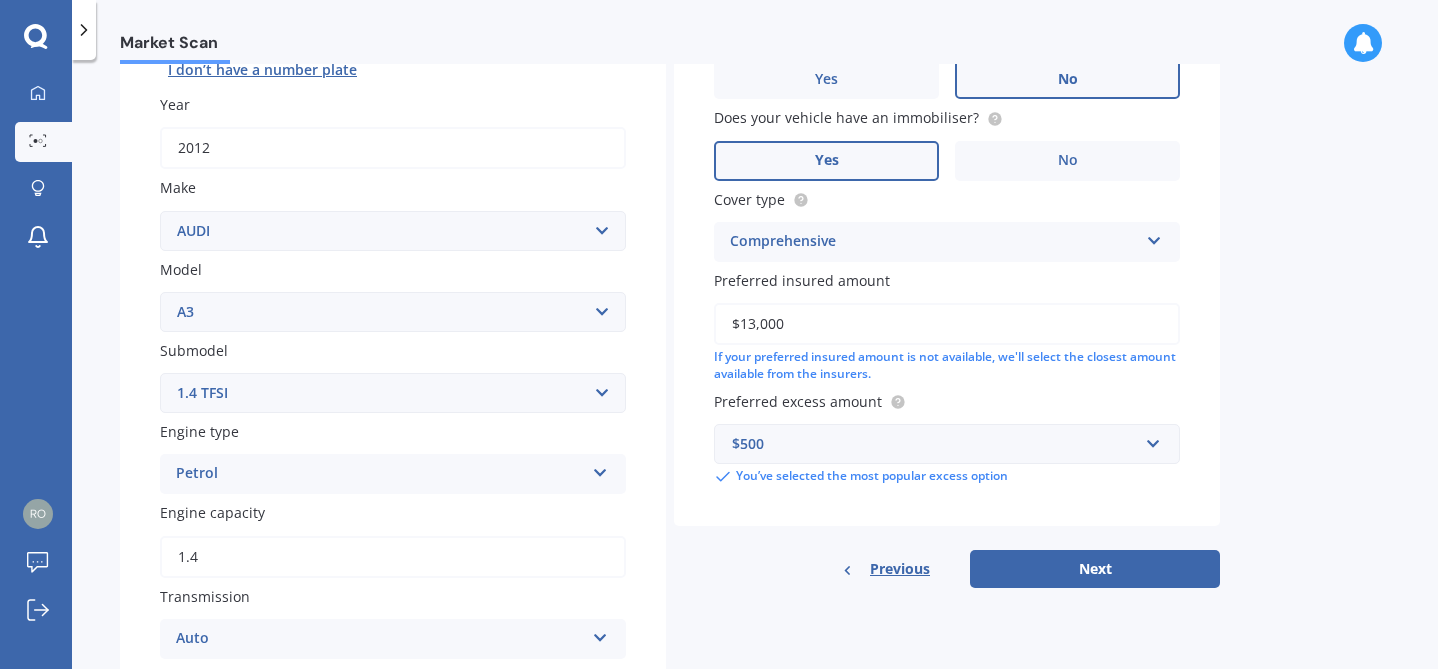 click on "Details Plate number Search I don’t have a number plate Year 2012 Make Select make AC ALFA ROMEO ASTON MARTIN AUDI AUSTIN BEDFORD Bentley BMW BYD CADILLAC CAN-AM CHERY CHEVROLET CHRYSLER Citroen CRUISEAIR CUPRA DAEWOO DAIHATSU DAIMLER DAMON DIAHATSU DODGE EXOCET FACTORY FIVE FERRARI FIAT Fiord FLEETWOOD FORD FOTON FRASER GEELY GENESIS GEORGIE BOY GMC GREAT WALL GWM HAVAL HILLMAN HINO HOLDEN HOLIDAY RAMBLER HONDA HUMMER HYUNDAI INFINITI ISUZU IVECO JAC JAECOO JAGUAR JEEP KGM KIA LADA LAMBORGHINI LANCIA LANDROVER LDV LEAPMOTOR LEXUS LINCOLN LOTUS LUNAR M.G M.G. MAHINDRA MASERATI MAZDA MCLAREN MERCEDES AMG Mercedes Benz MERCEDES-AMG MERCURY MINI Mitsubishi MORGAN MORRIS NEWMAR Nissan OMODA OPEL OXFORD PEUGEOT Plymouth Polestar PONTIAC PORSCHE PROTON RAM Range Rover [FIRST] RENAULT ROLLS ROYCE ROVER SAAB SATURN SEAT SHELBY SKODA SMART SSANGYONG SUBARU SUZUKI TATA TESLA TIFFIN Toyota TRIUMPH TVR Vauxhall VOLKSWAGEN VOLVO WESTFIELD WINNEBAGO ZX Model Select model 100 200T 80 90 A1 A3 A4 A4 All Road 4WD A5 A6 A7 A8" at bounding box center [670, 541] 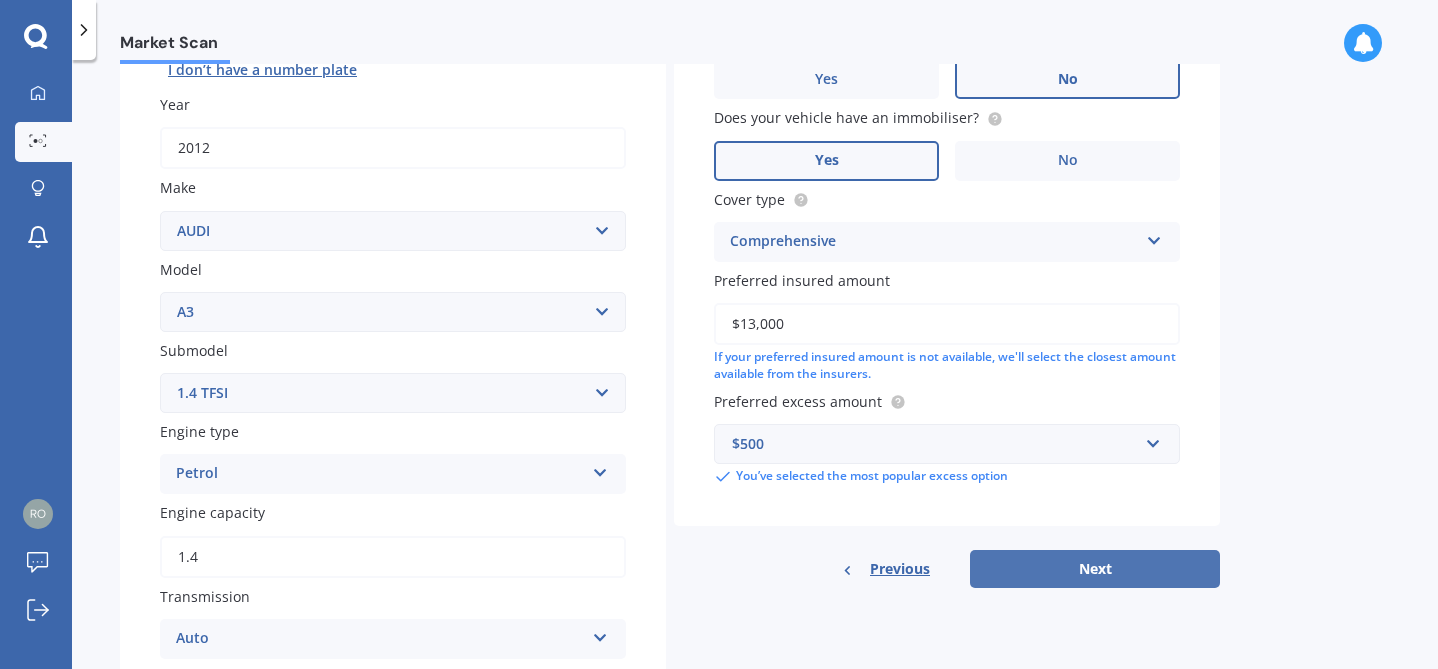 click on "Next" at bounding box center [1095, 569] 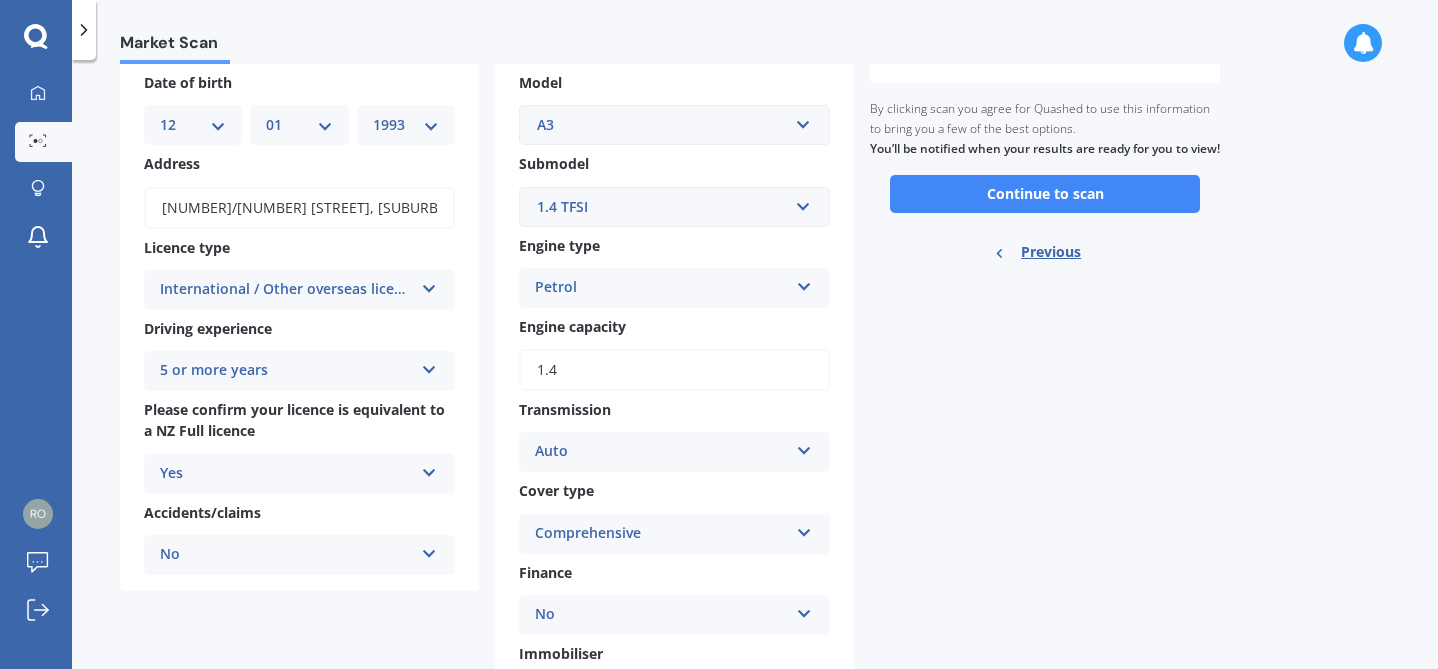 scroll, scrollTop: 0, scrollLeft: 0, axis: both 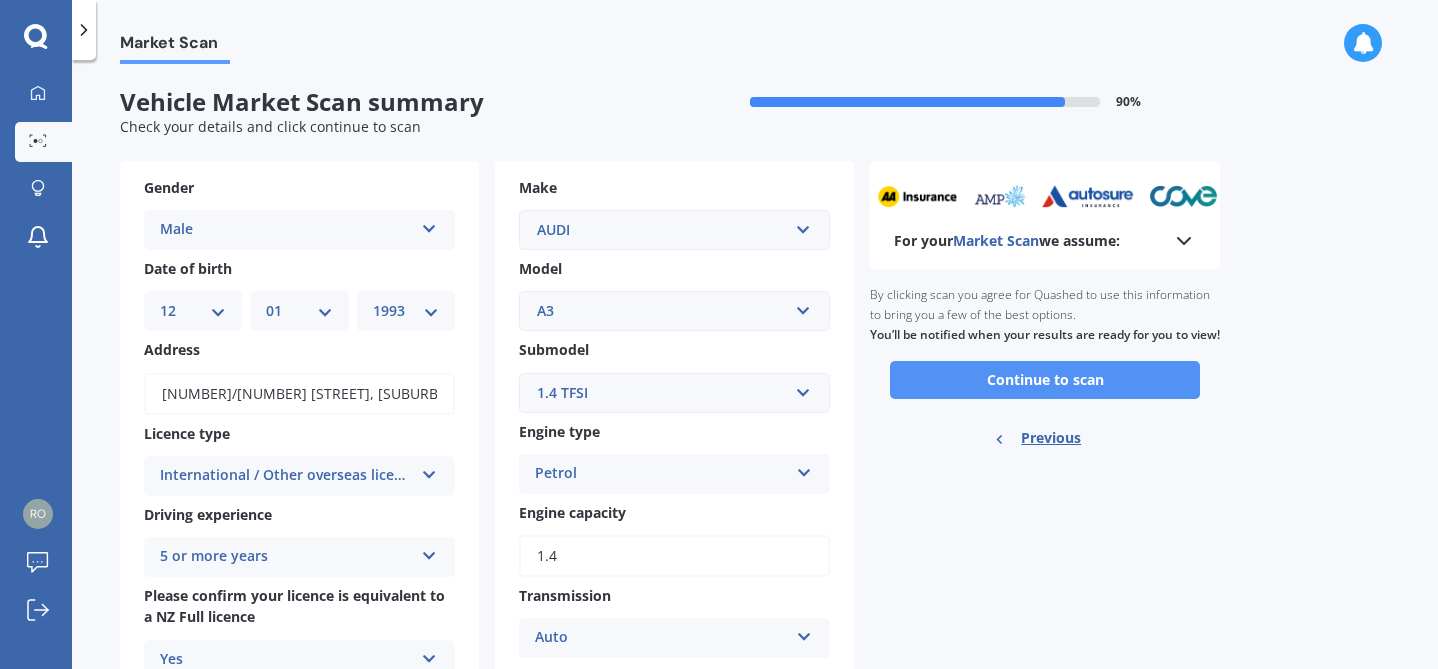 click on "Continue to scan" at bounding box center (1045, 380) 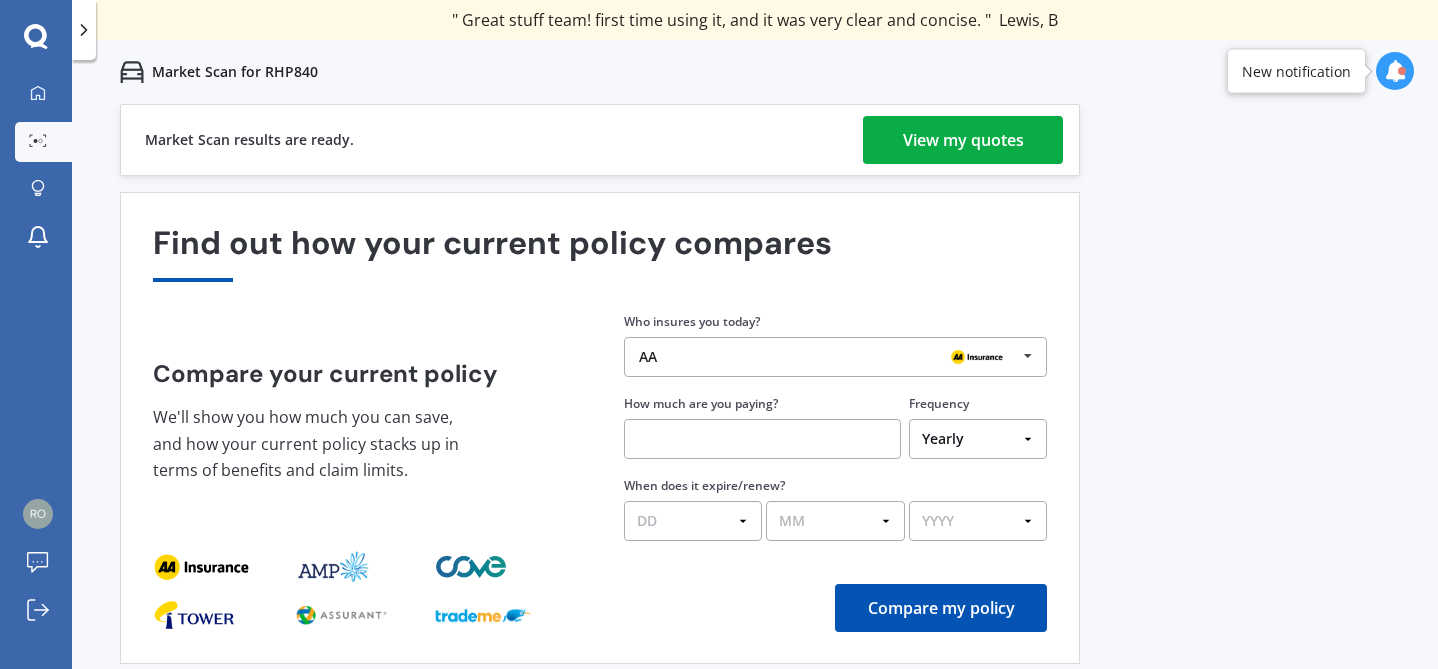 click on "View my quotes" at bounding box center (963, 140) 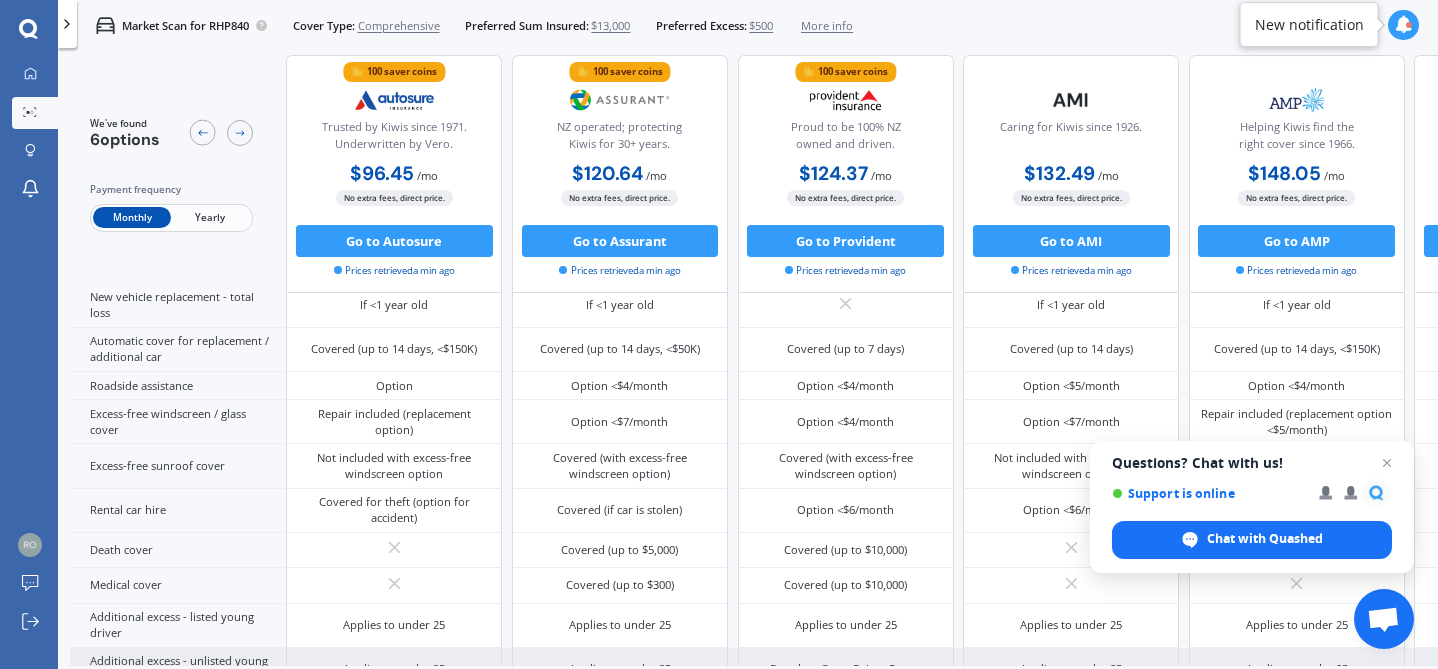 scroll, scrollTop: 0, scrollLeft: 0, axis: both 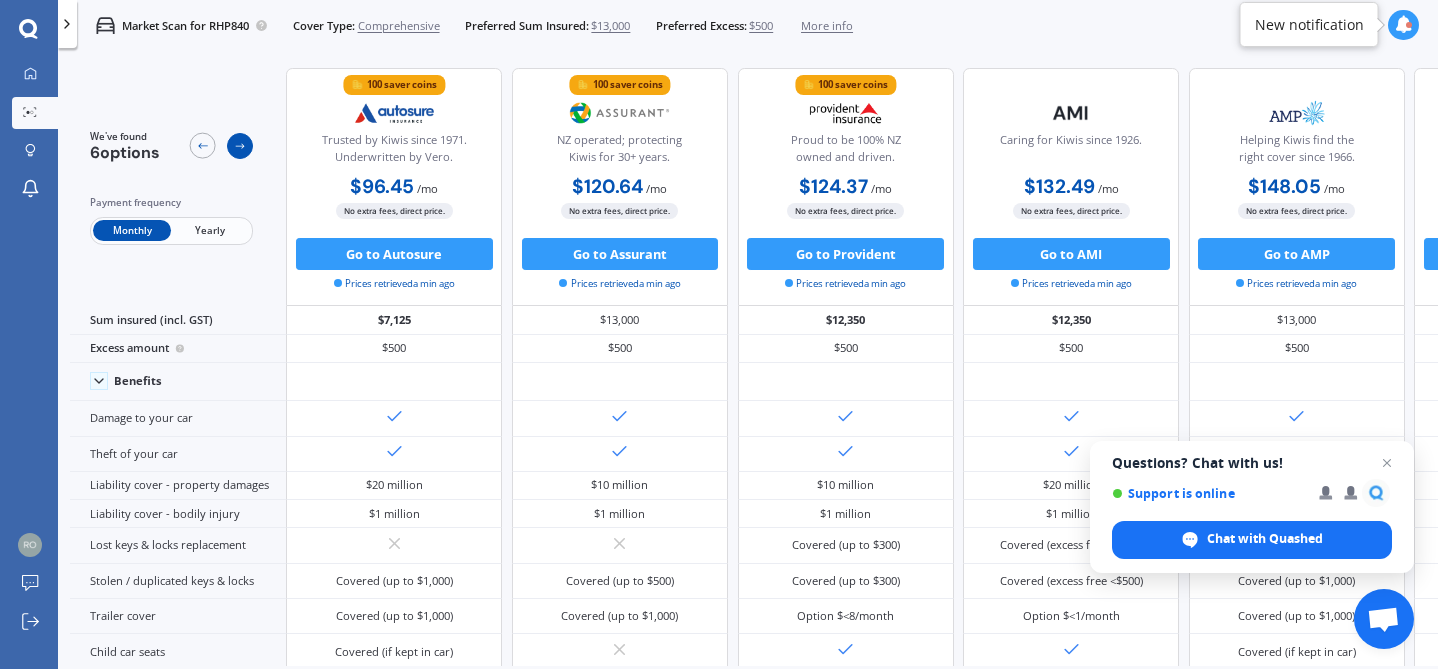 click 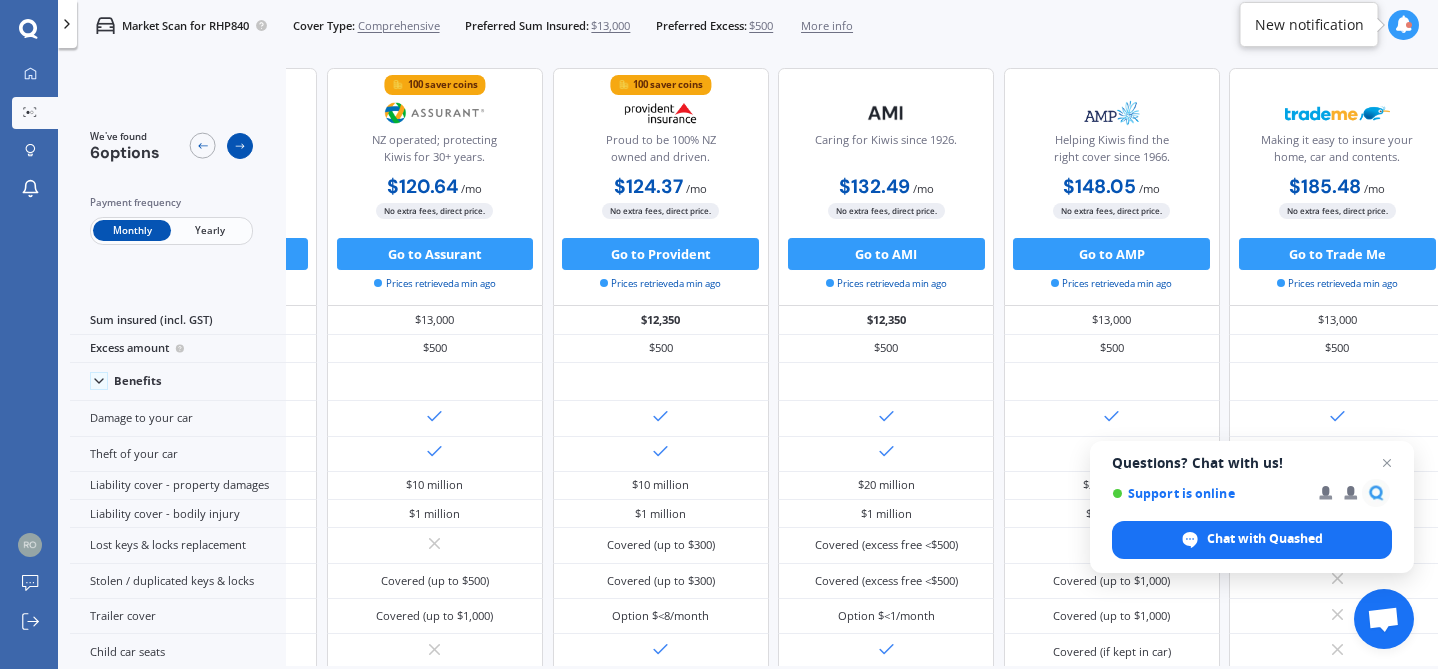 scroll, scrollTop: 0, scrollLeft: 250, axis: horizontal 